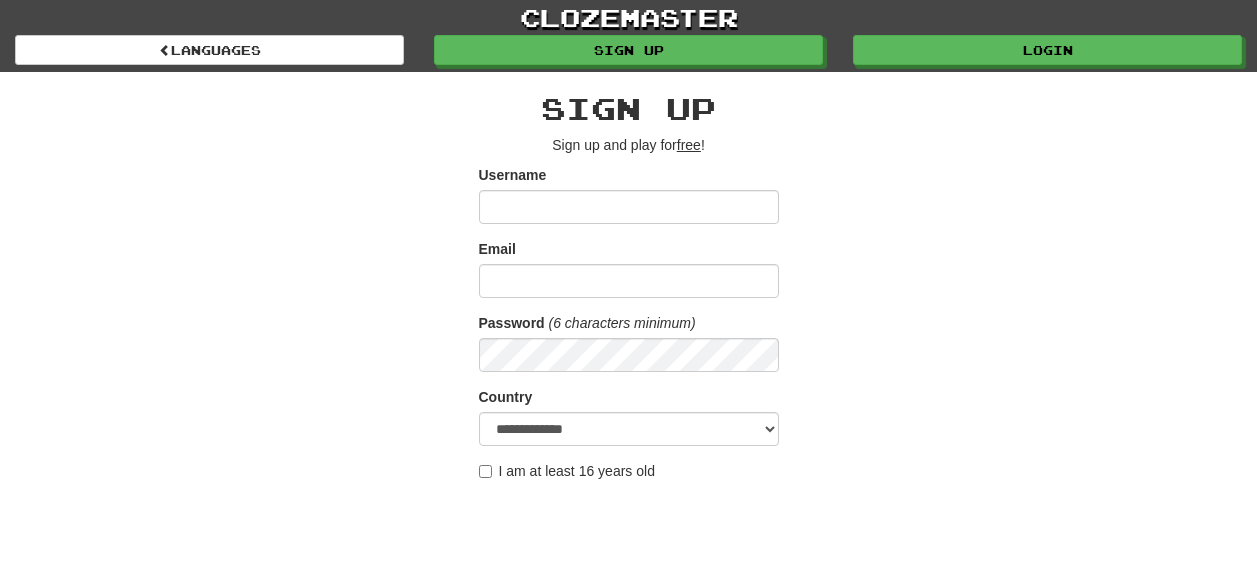 scroll, scrollTop: 0, scrollLeft: 0, axis: both 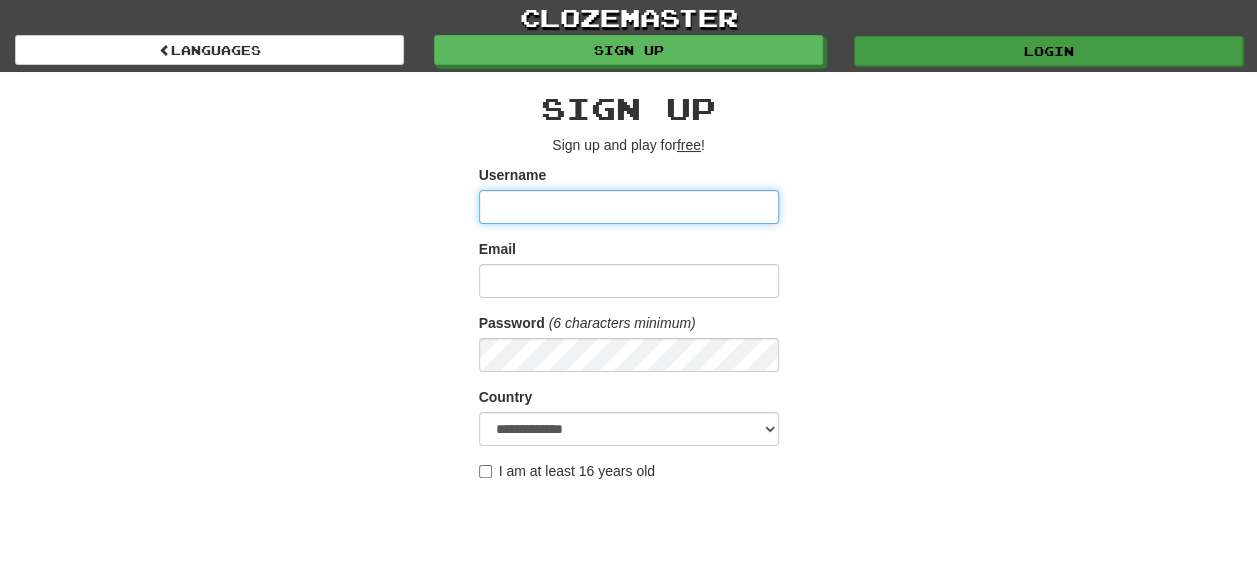 type on "********" 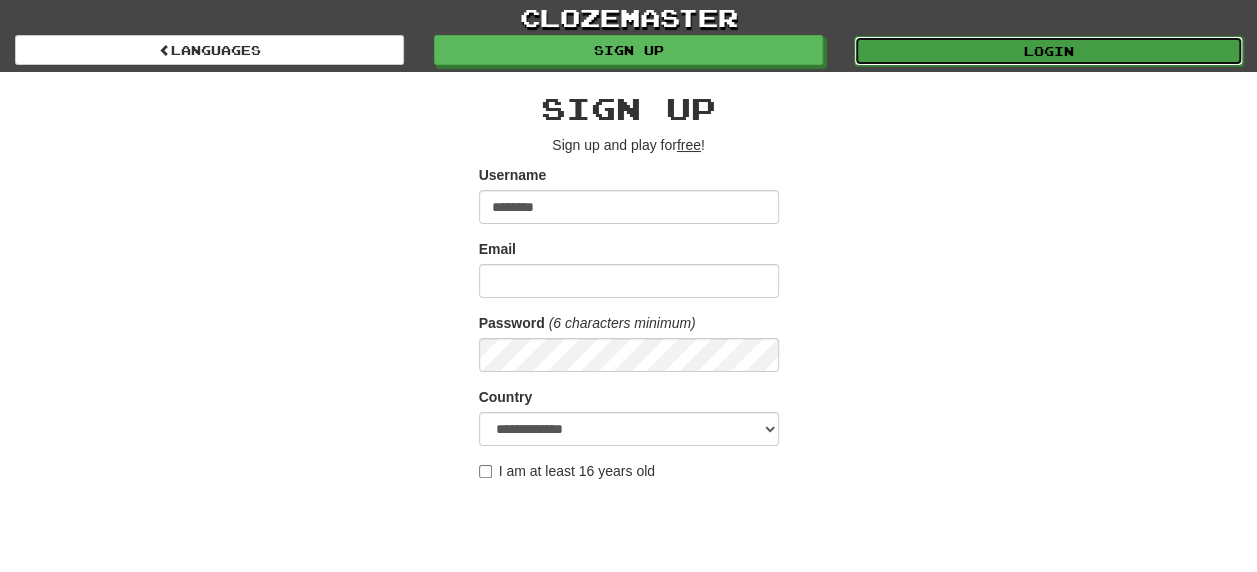 click on "Login" at bounding box center (1048, 51) 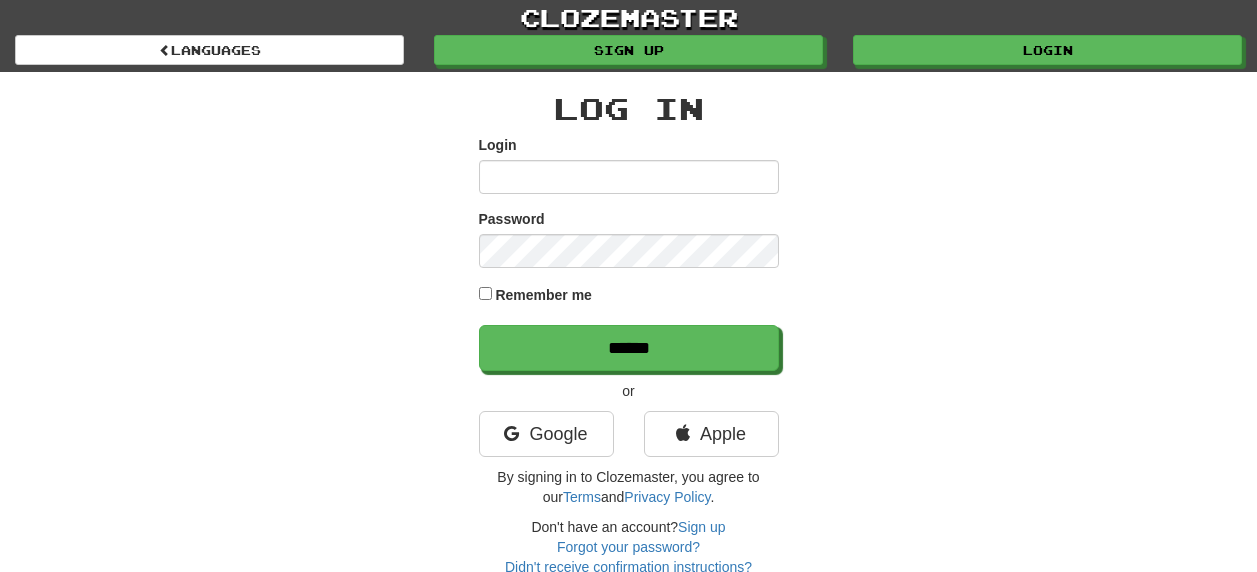 scroll, scrollTop: 0, scrollLeft: 0, axis: both 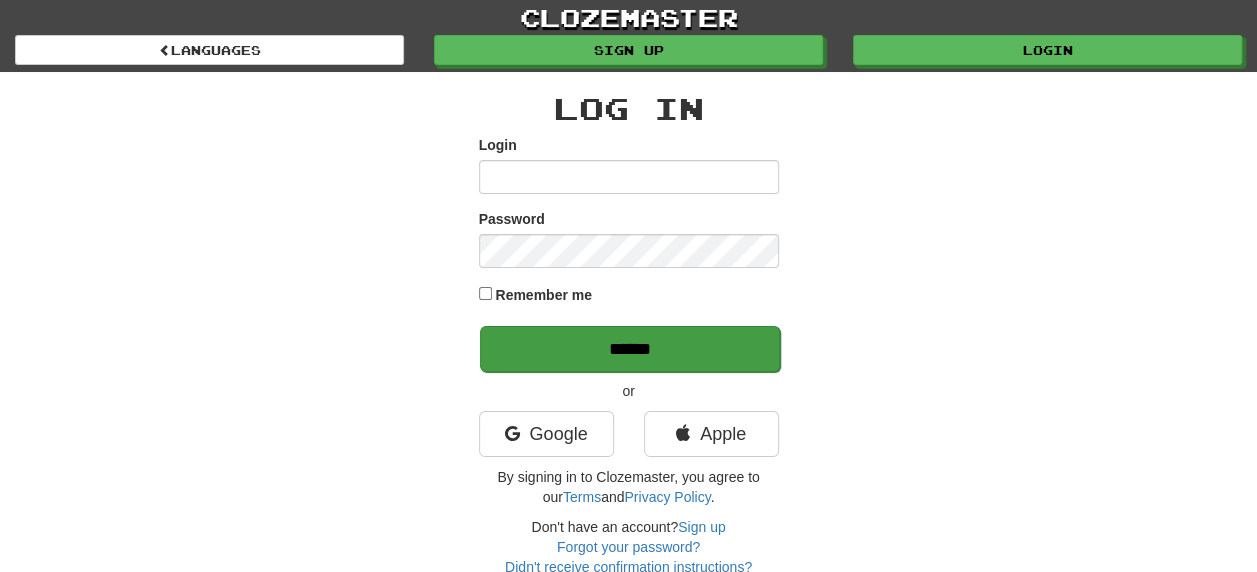 type on "********" 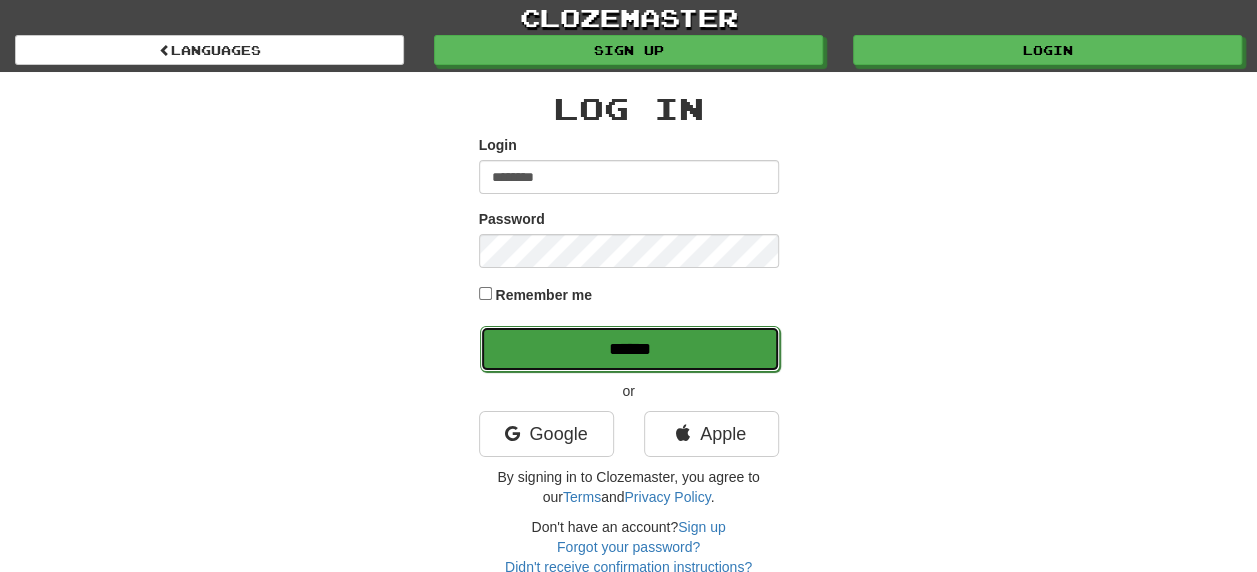 click on "******" at bounding box center [630, 349] 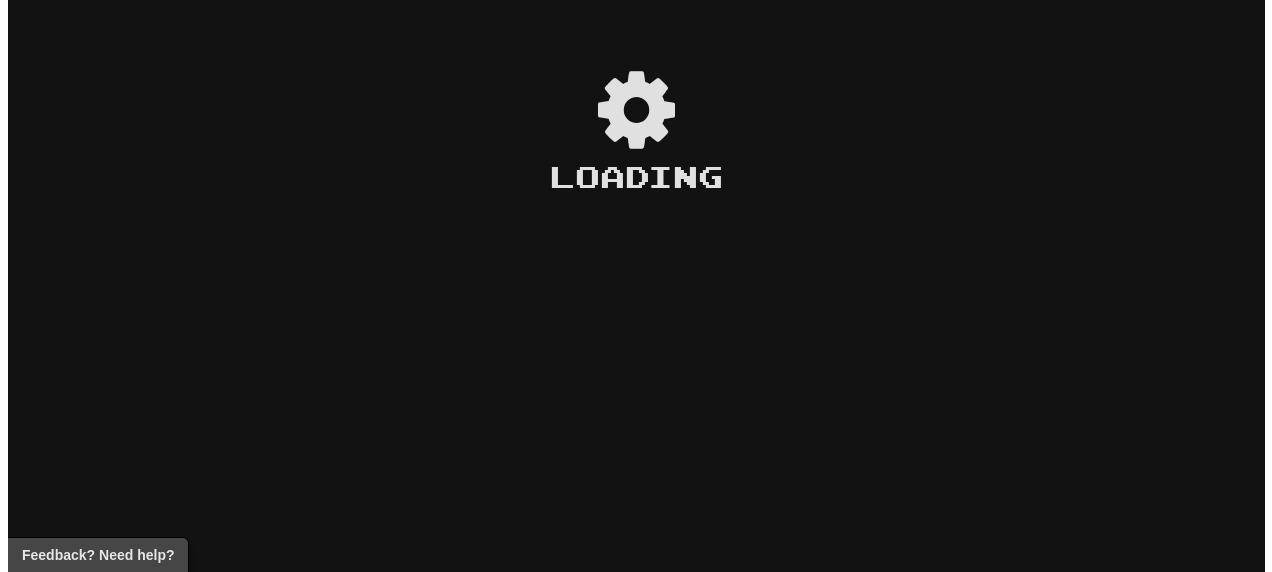 scroll, scrollTop: 0, scrollLeft: 0, axis: both 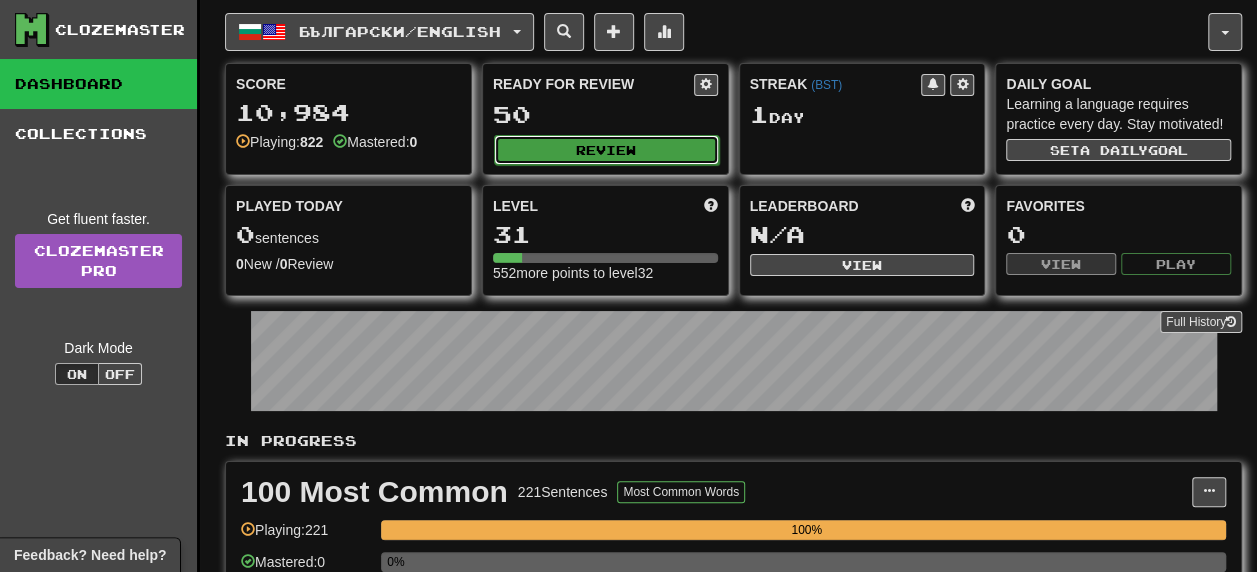 click on "Review" at bounding box center (606, 150) 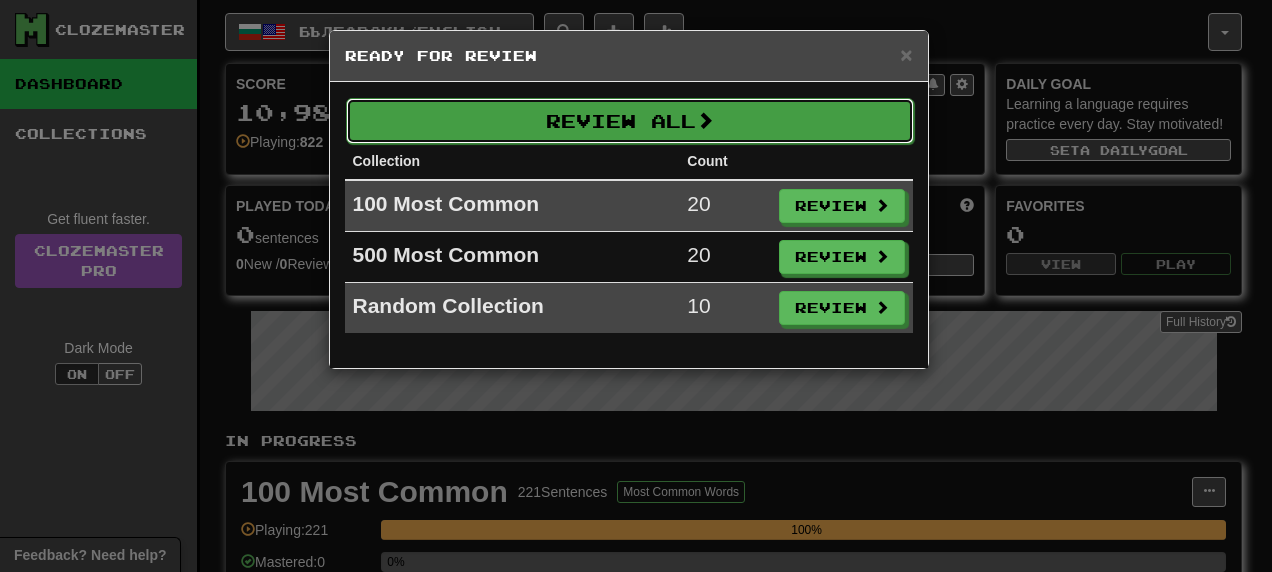 click on "Review All" at bounding box center [630, 121] 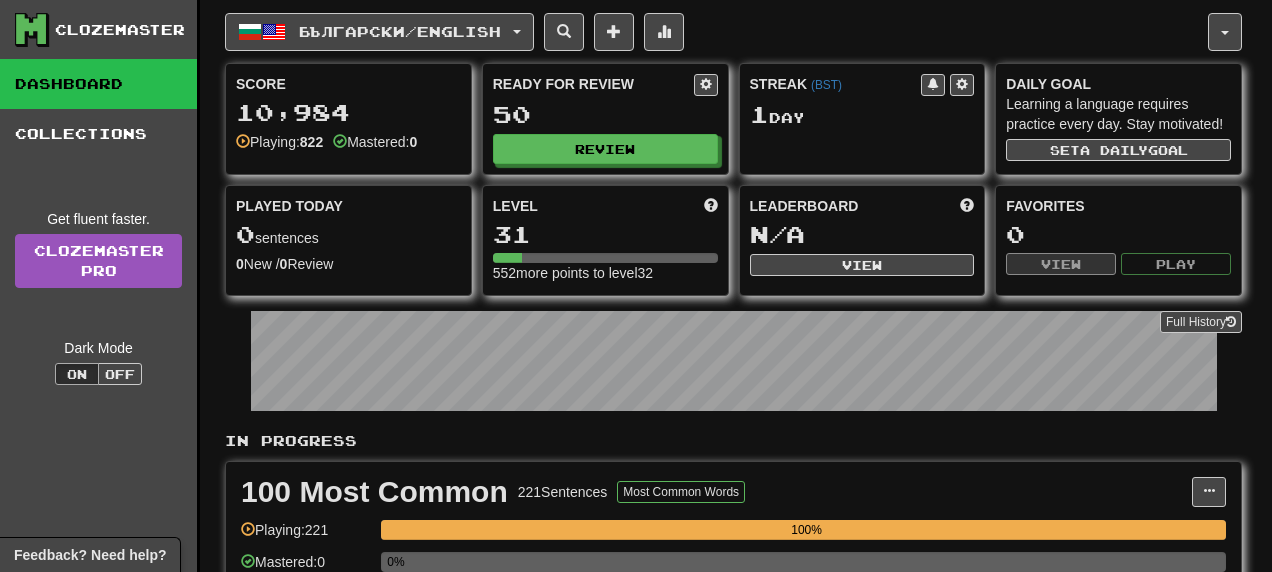 select on "**" 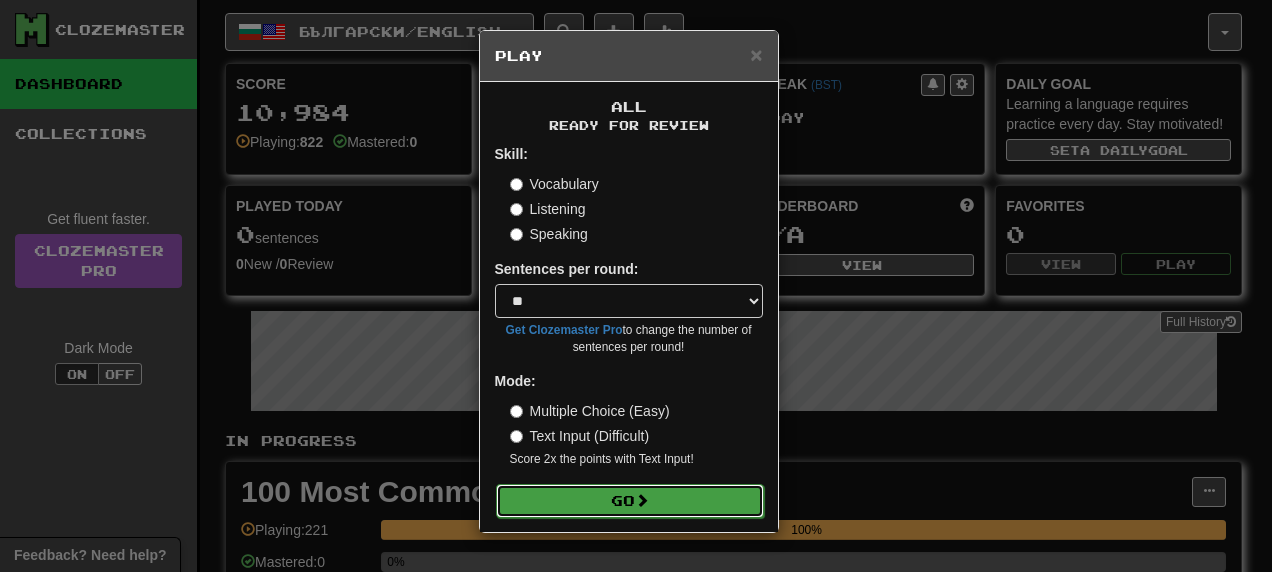 click on "Go" at bounding box center [630, 501] 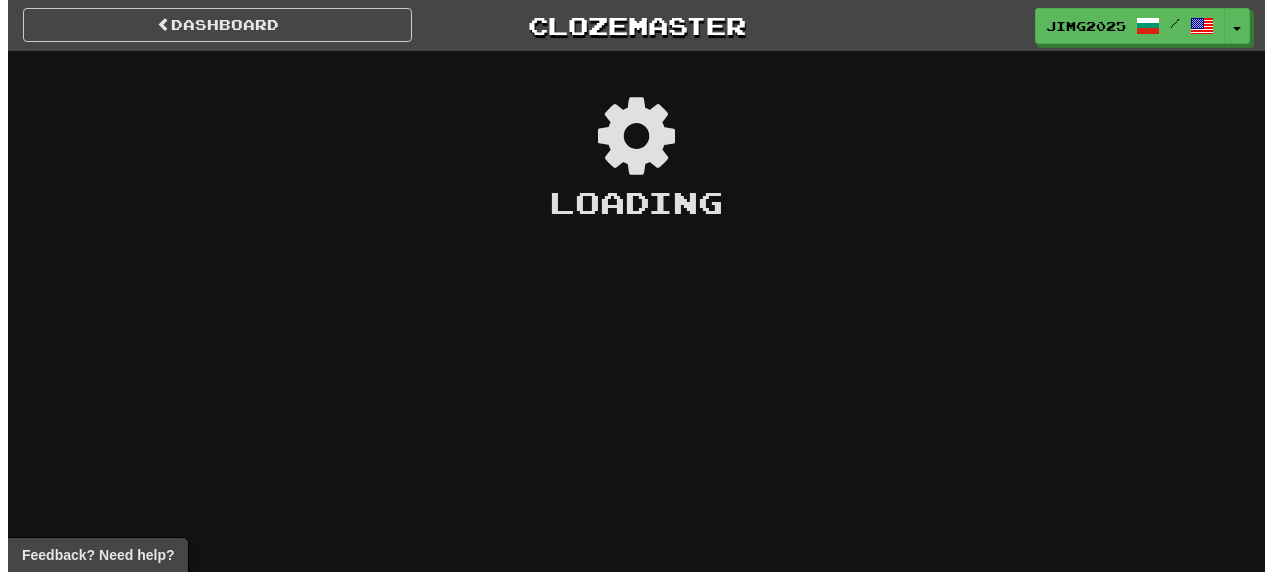 scroll, scrollTop: 0, scrollLeft: 0, axis: both 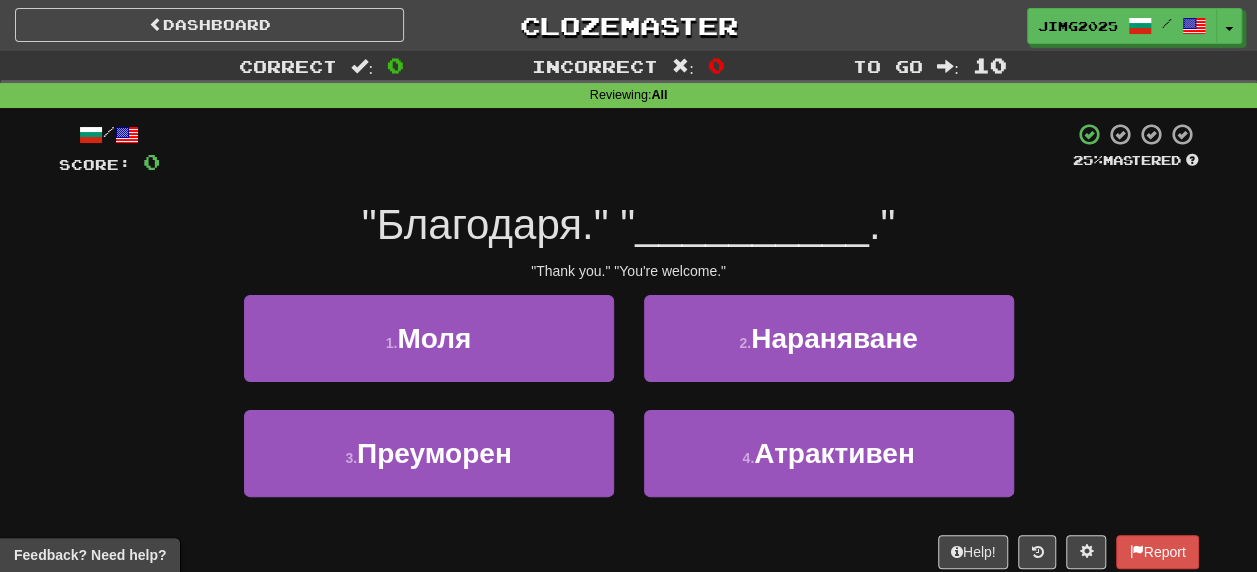 click on "1 .  Моля 2 .  Нараняване" at bounding box center (629, 352) 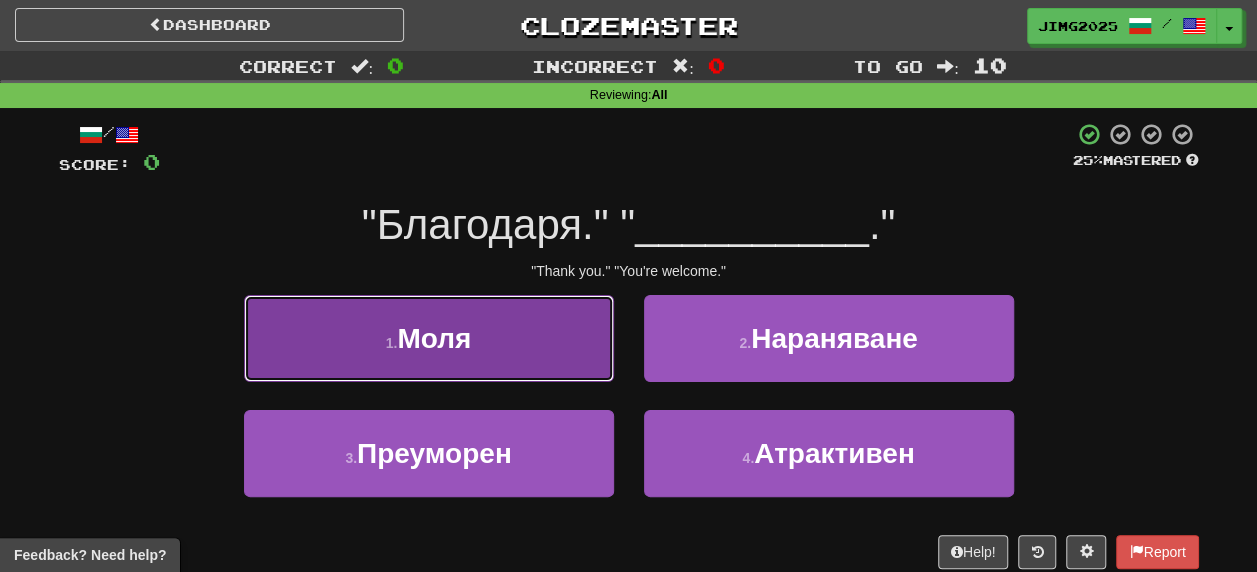 click on "Моля" at bounding box center (434, 338) 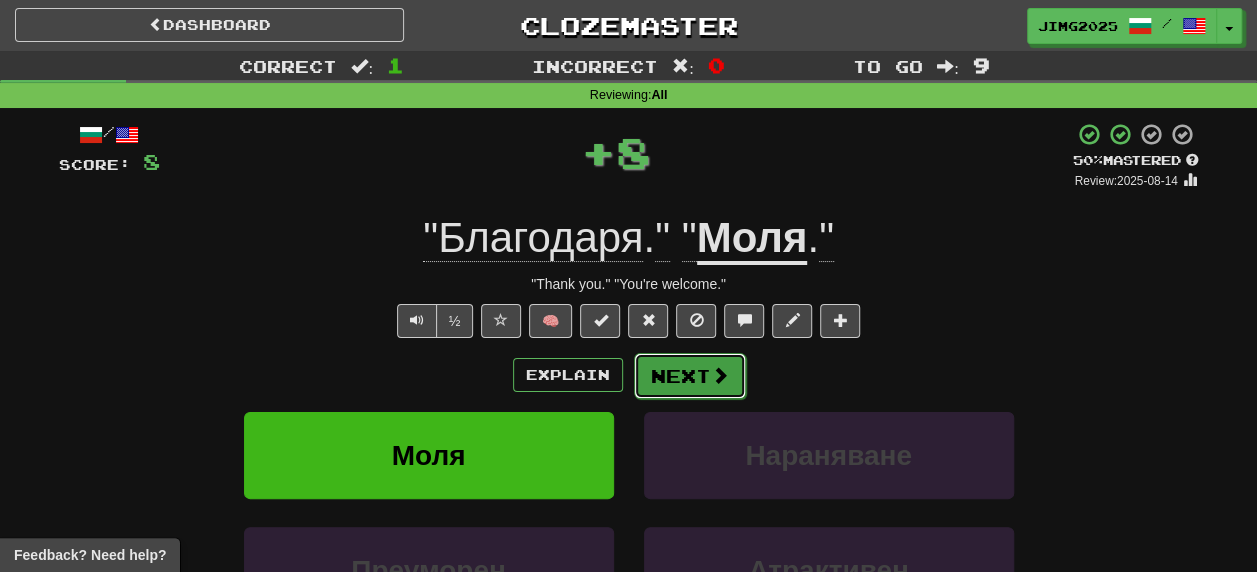 click on "Next" at bounding box center [690, 376] 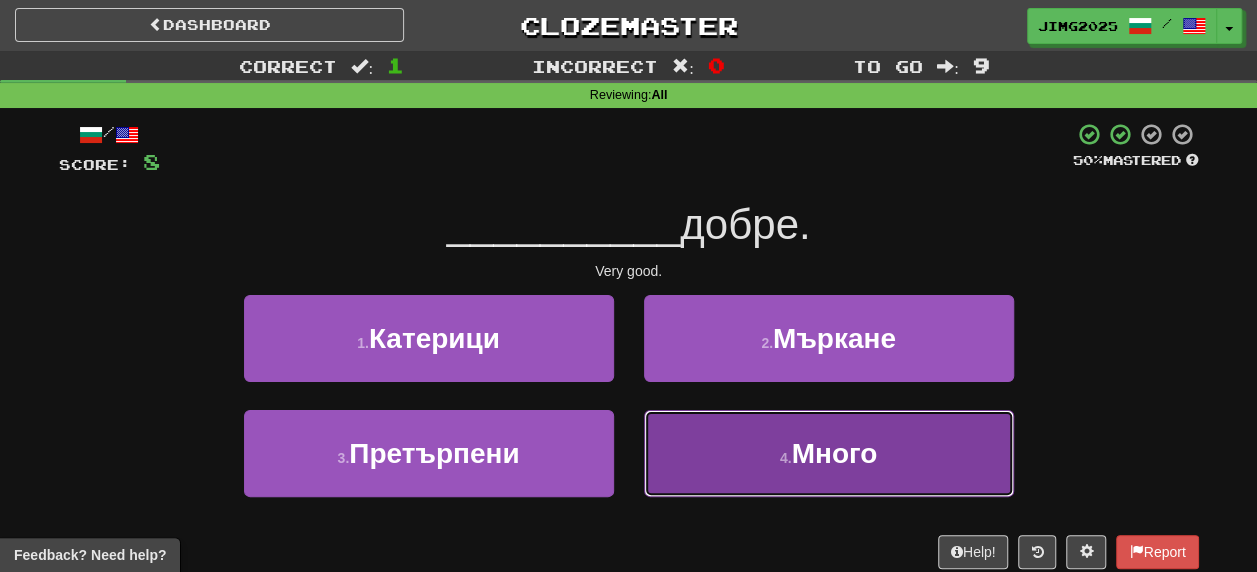 click on "4 .  Много" at bounding box center [829, 453] 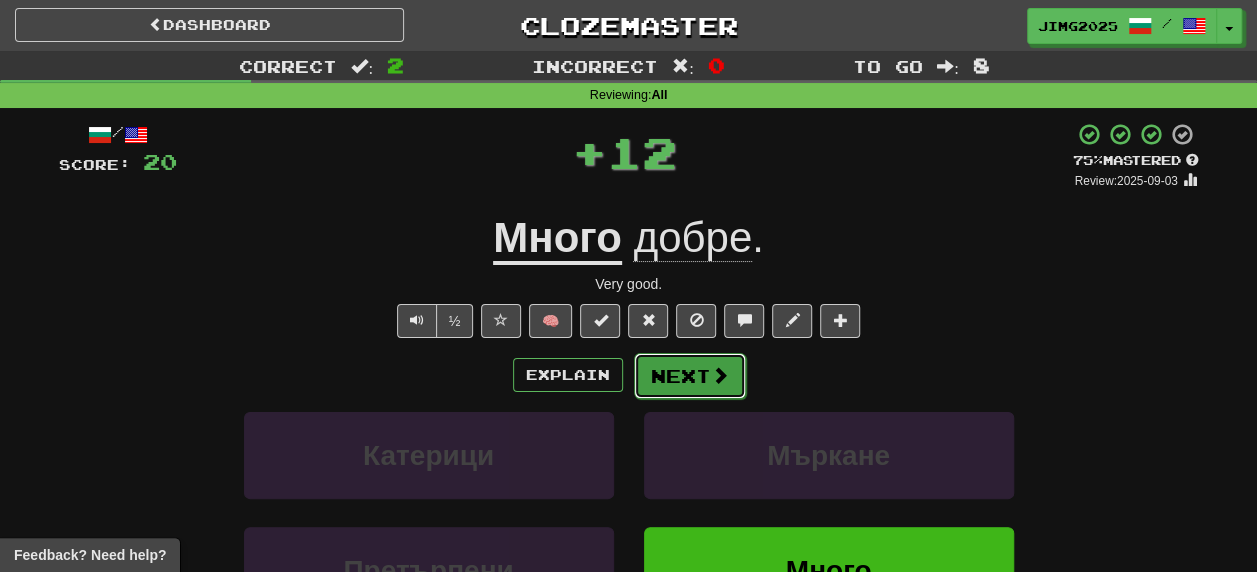 click on "Next" at bounding box center (690, 376) 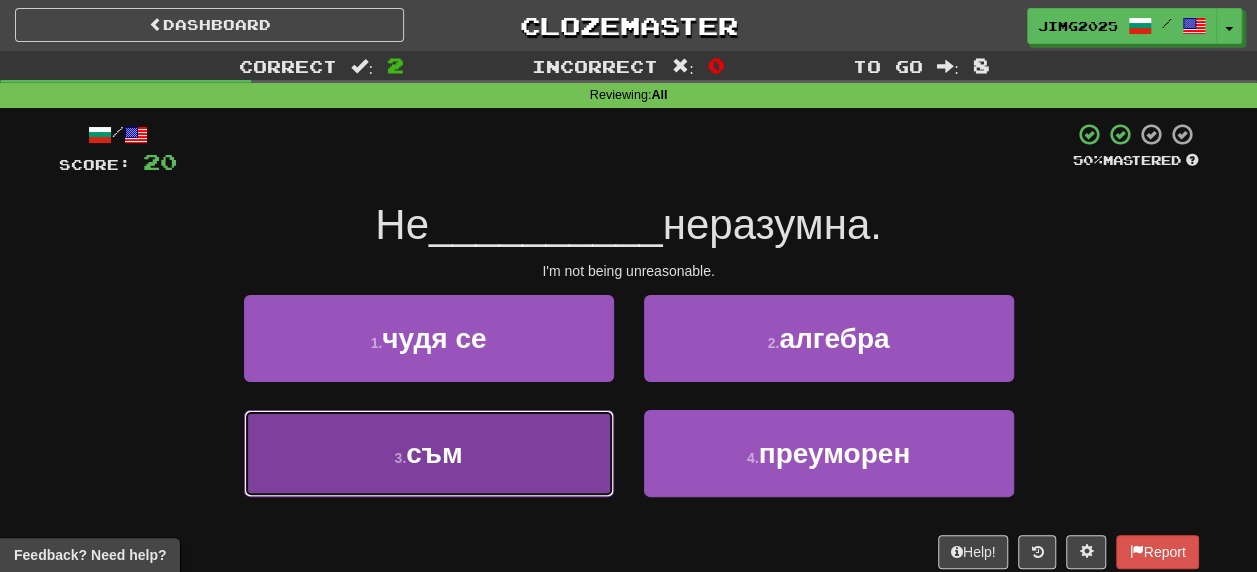 click on "съм" at bounding box center [434, 453] 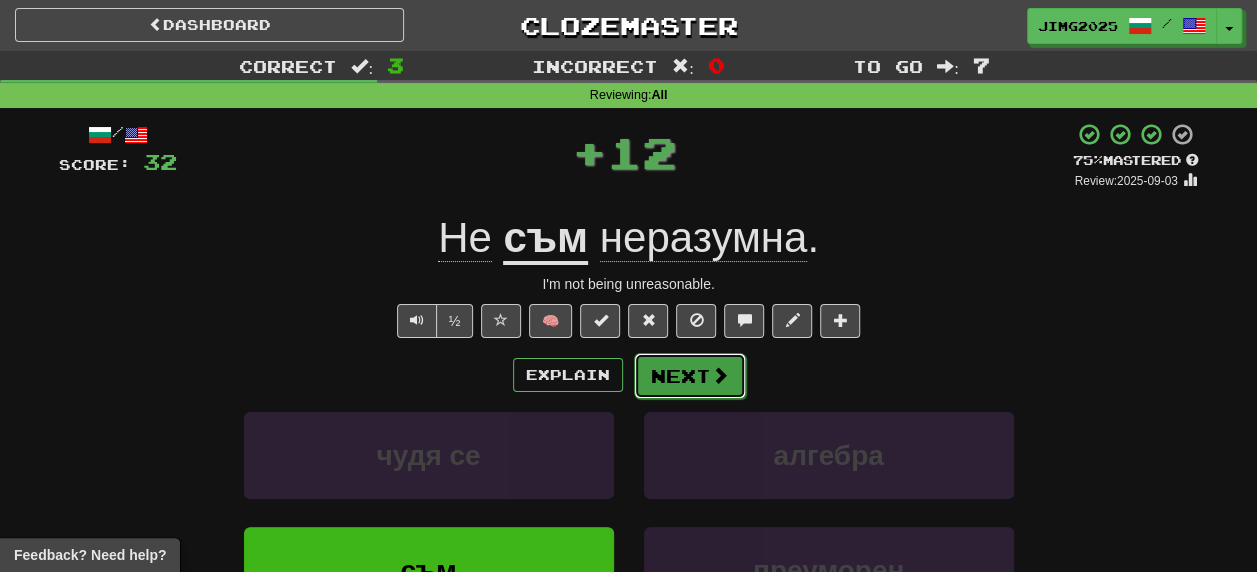 click on "Next" at bounding box center (690, 376) 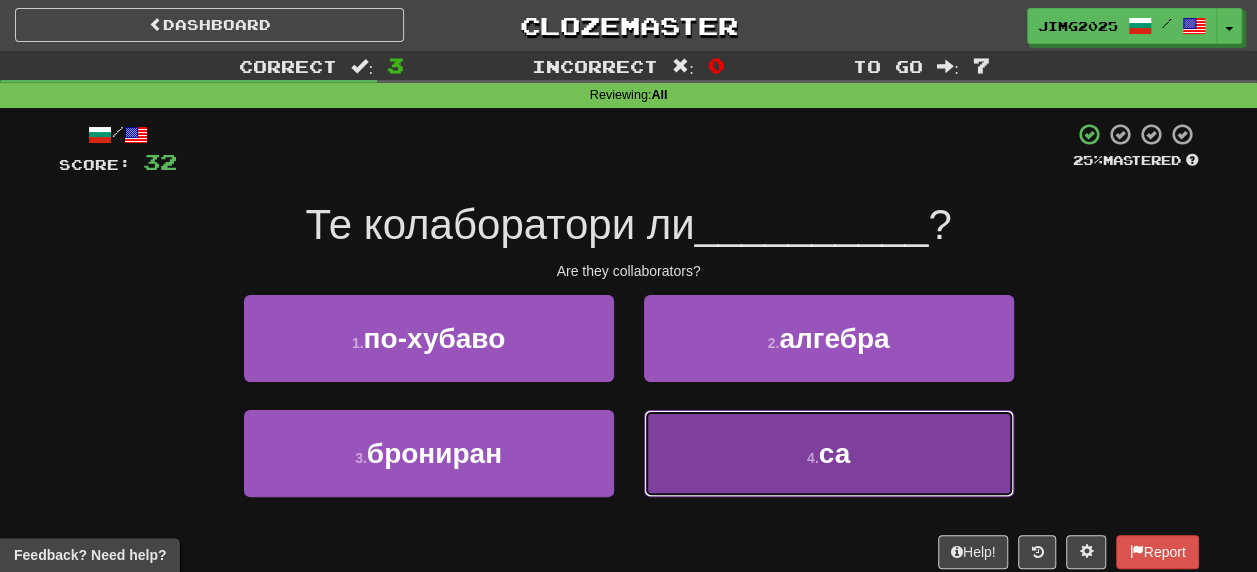 click on "са" at bounding box center (835, 453) 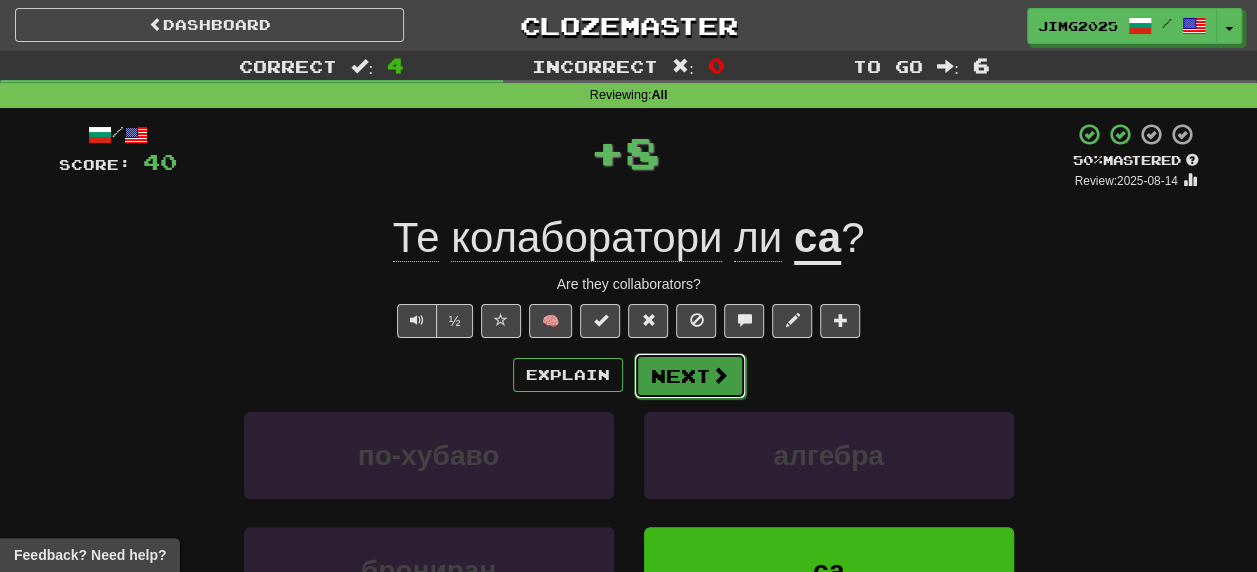 click on "Next" at bounding box center (690, 376) 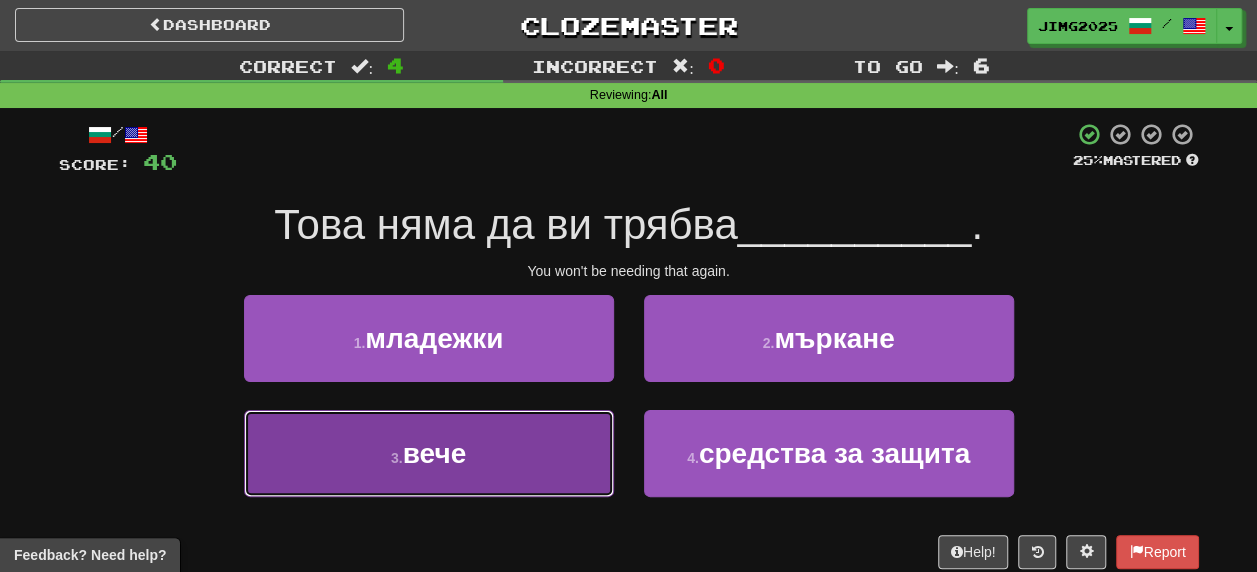 click on "вече" at bounding box center [435, 453] 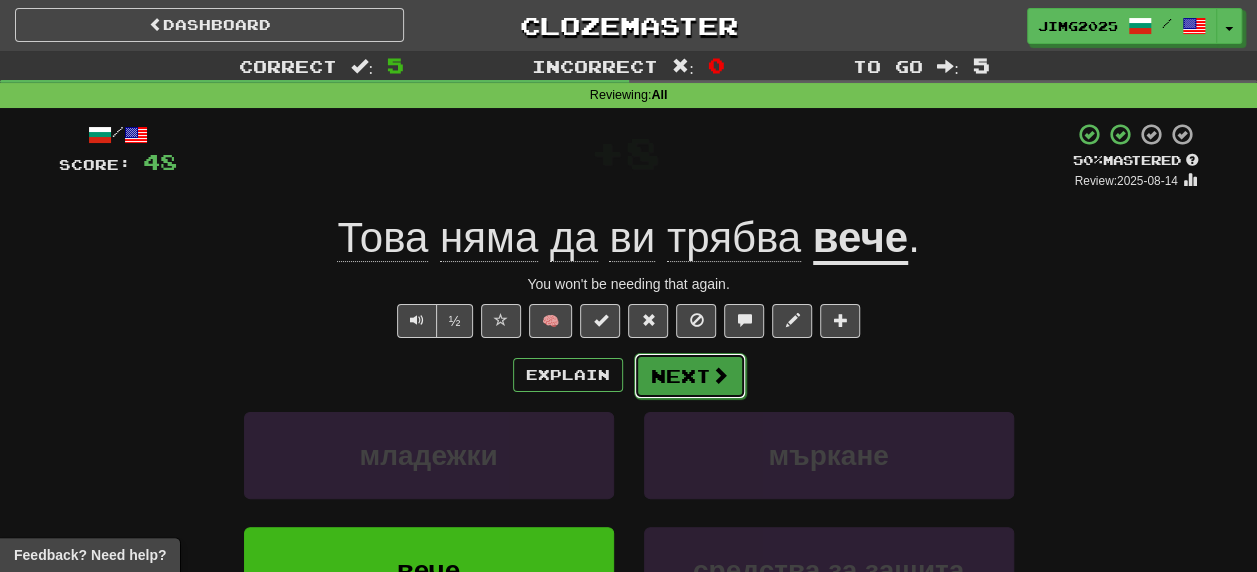 click at bounding box center [720, 375] 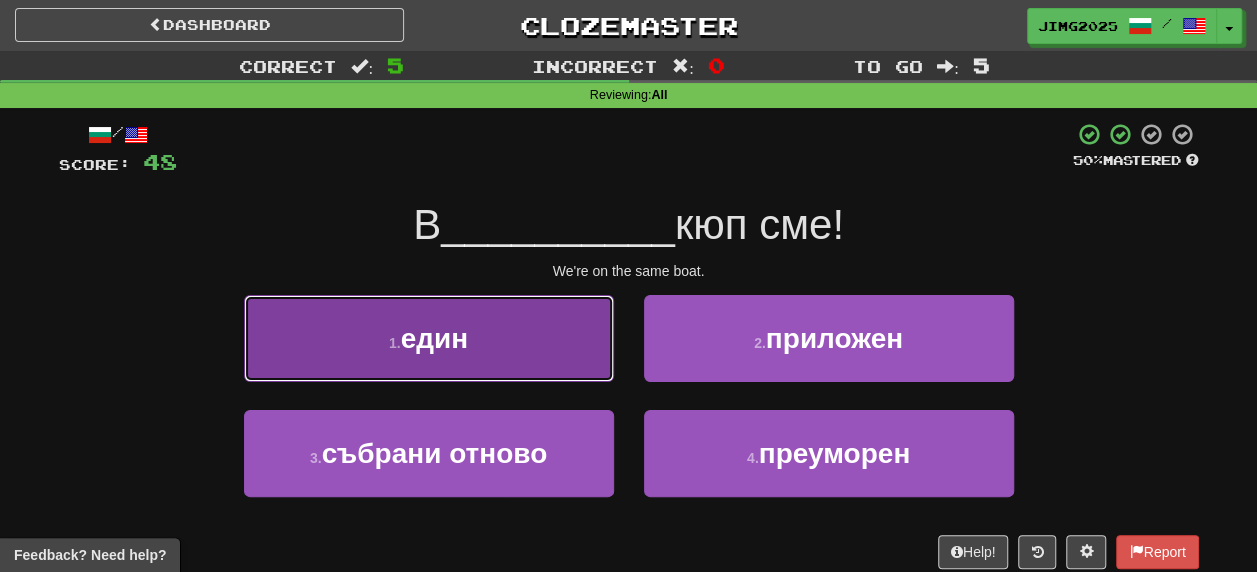 click on "един" at bounding box center [434, 338] 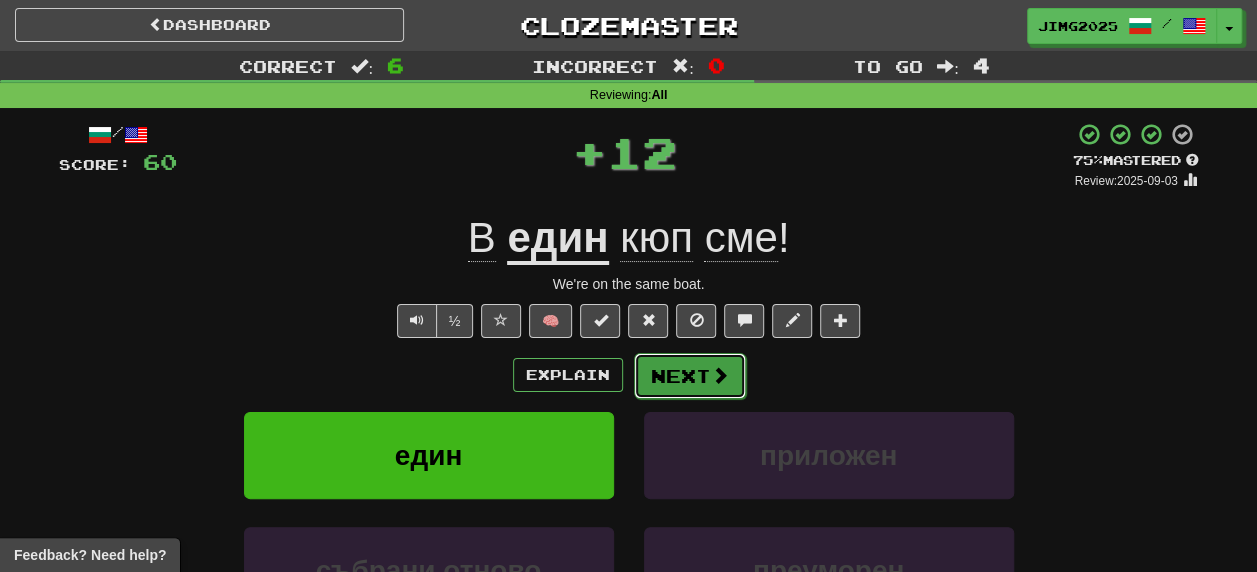 click on "Next" at bounding box center (690, 376) 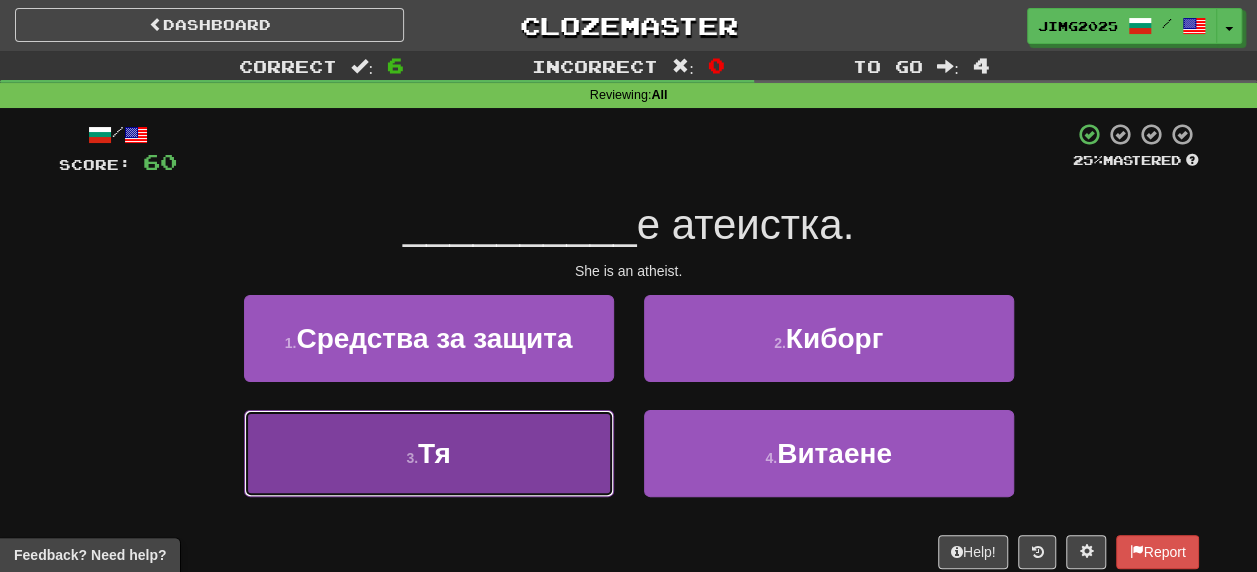 click on "Тя" at bounding box center (434, 453) 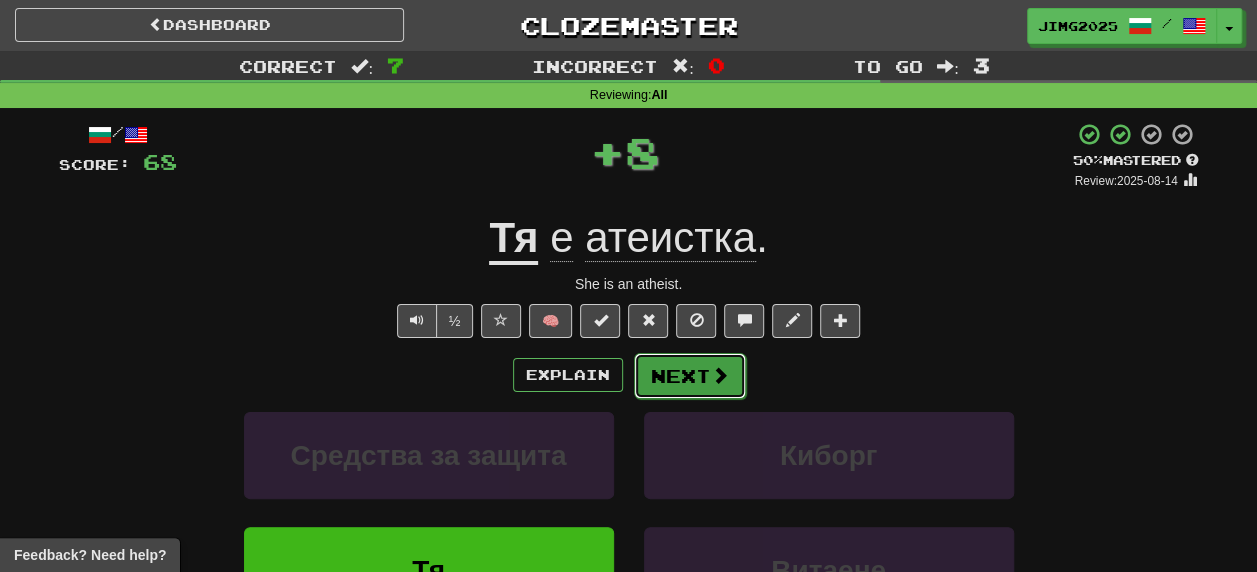 click on "Next" at bounding box center [690, 376] 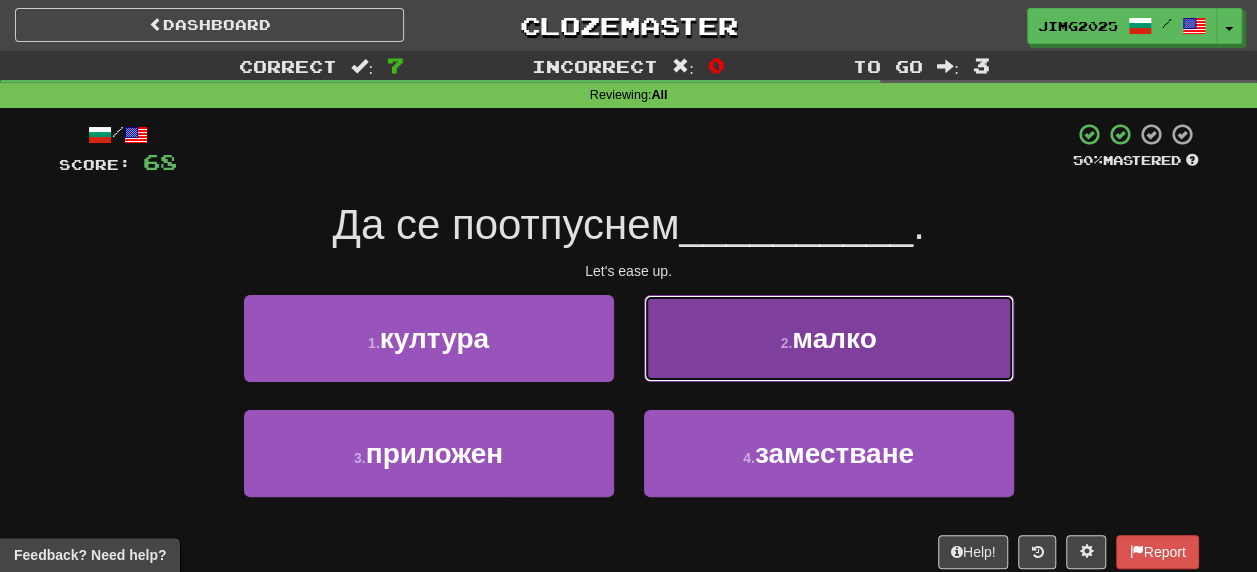 click on "малко" at bounding box center (834, 338) 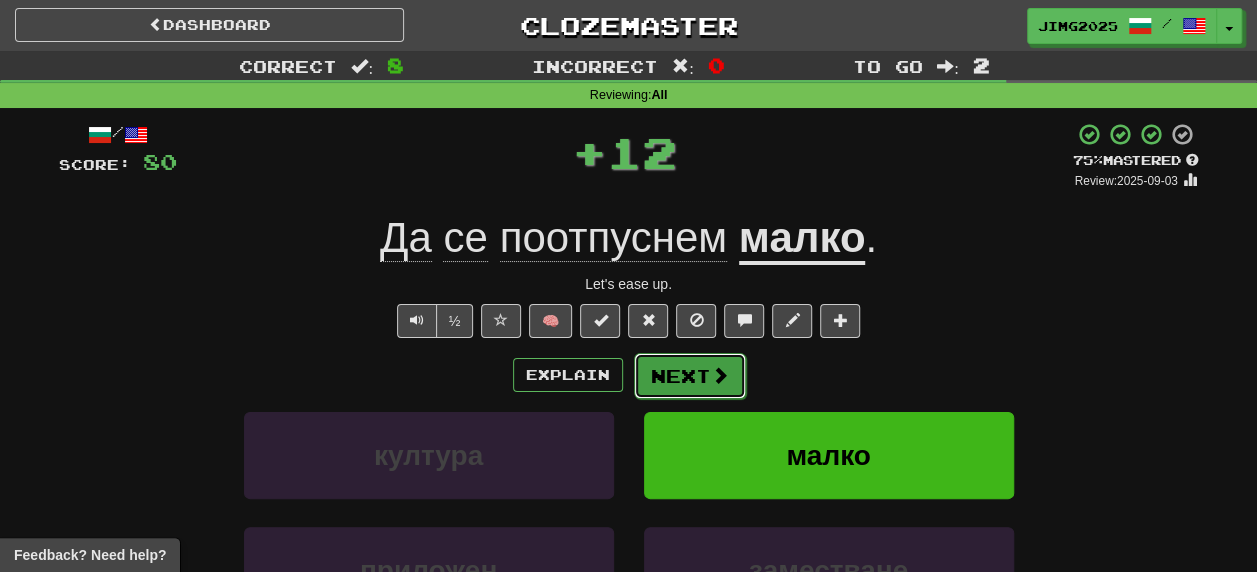 click on "Next" at bounding box center [690, 376] 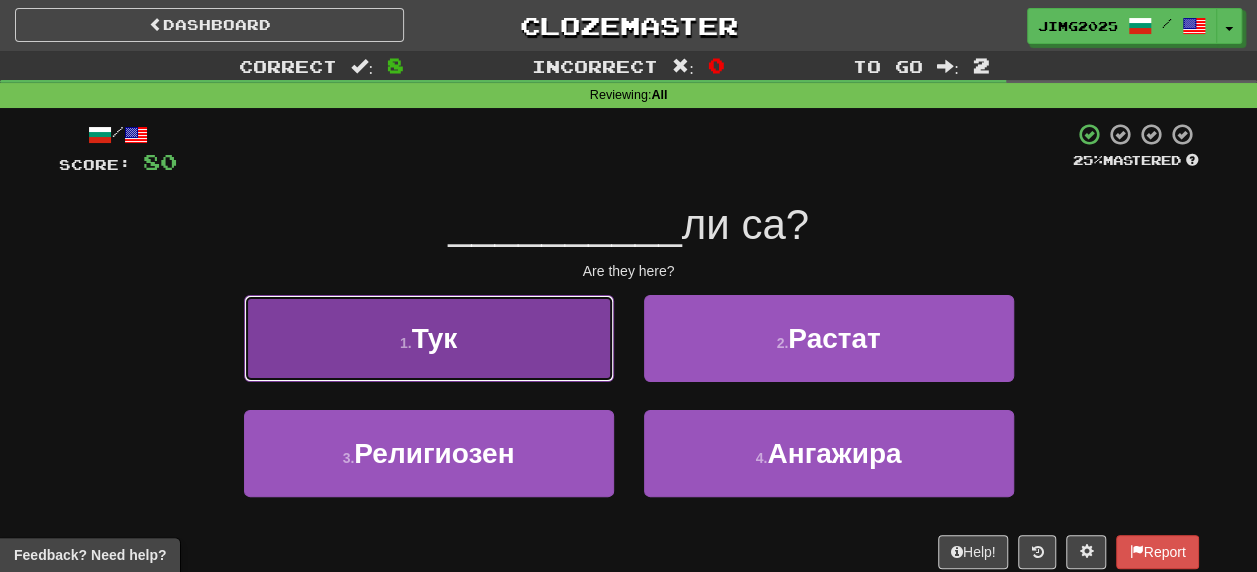 click on "Тук" at bounding box center (435, 338) 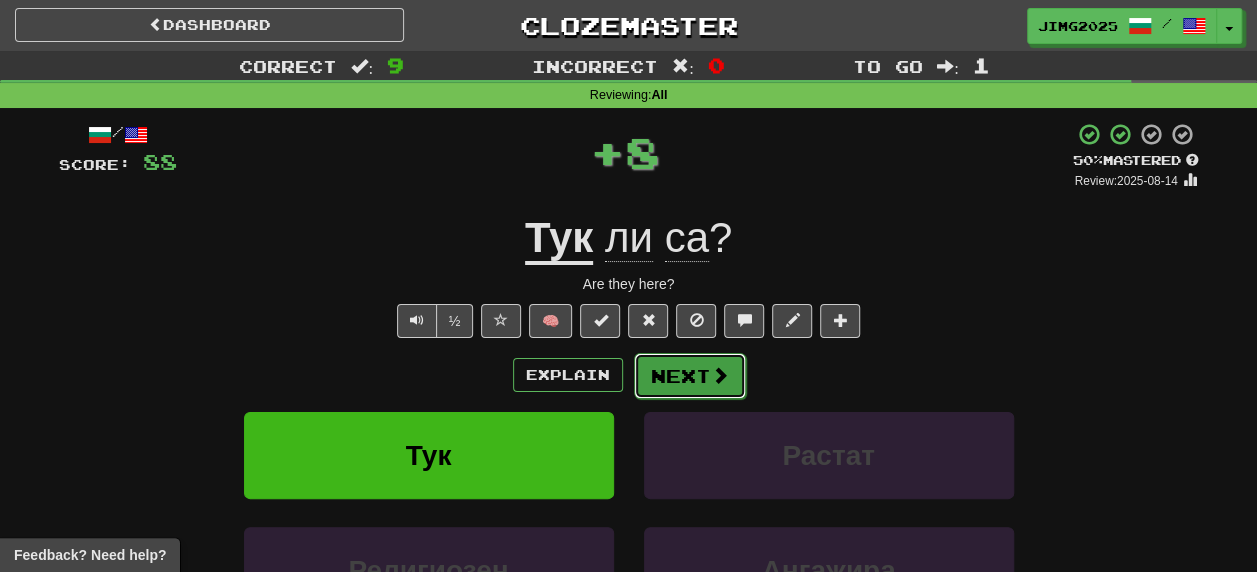 click on "Next" at bounding box center [690, 376] 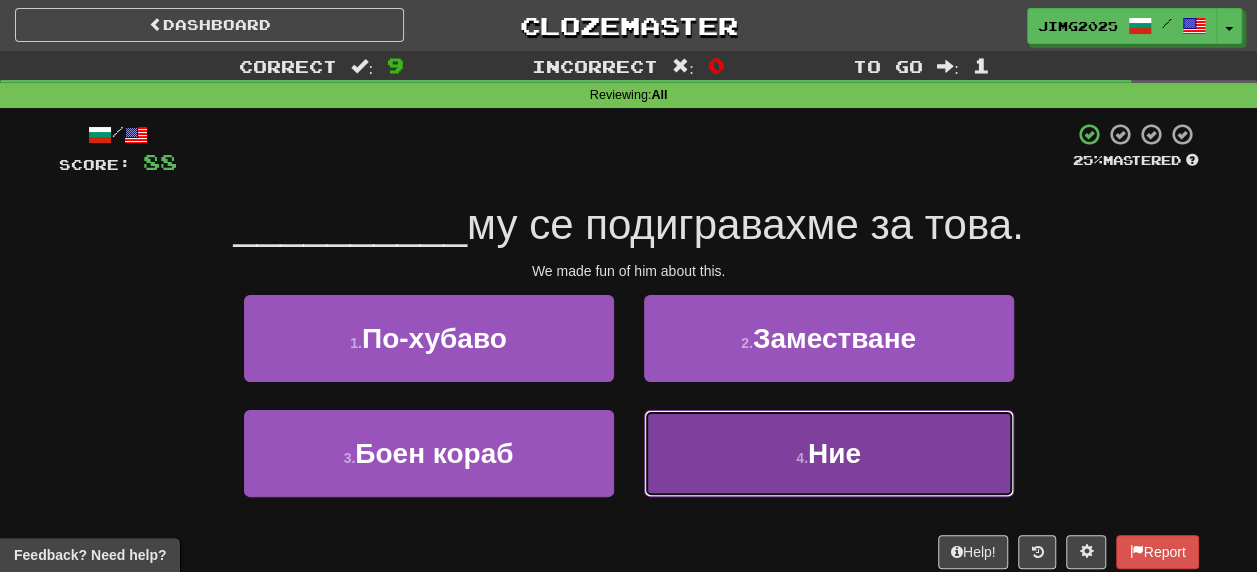 click on "Ние" at bounding box center [834, 453] 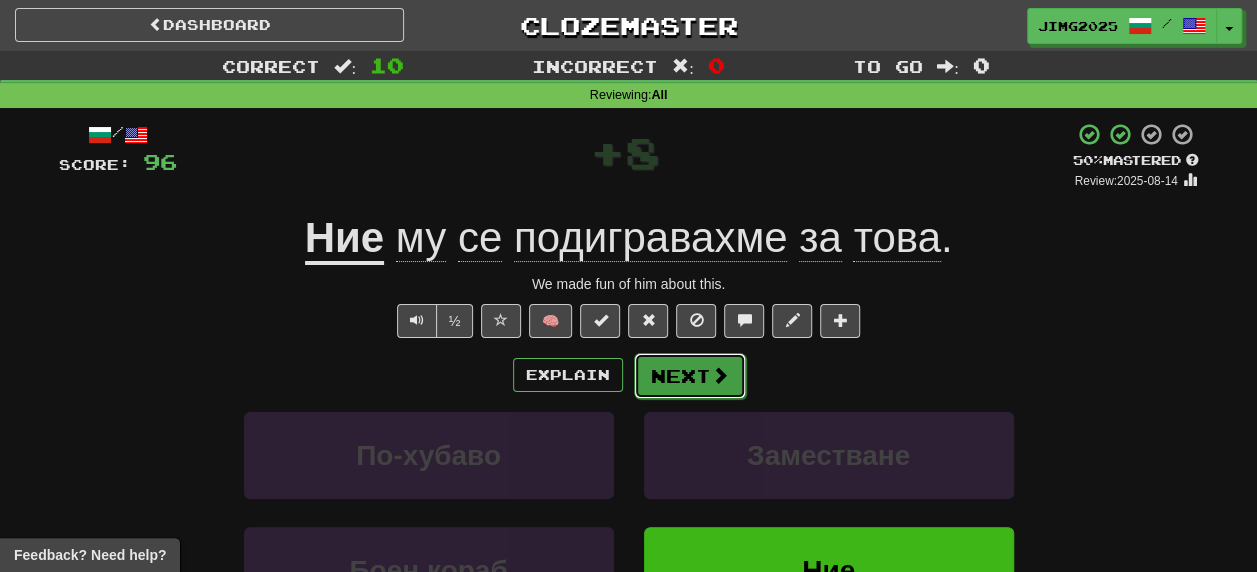 click on "Next" at bounding box center (690, 376) 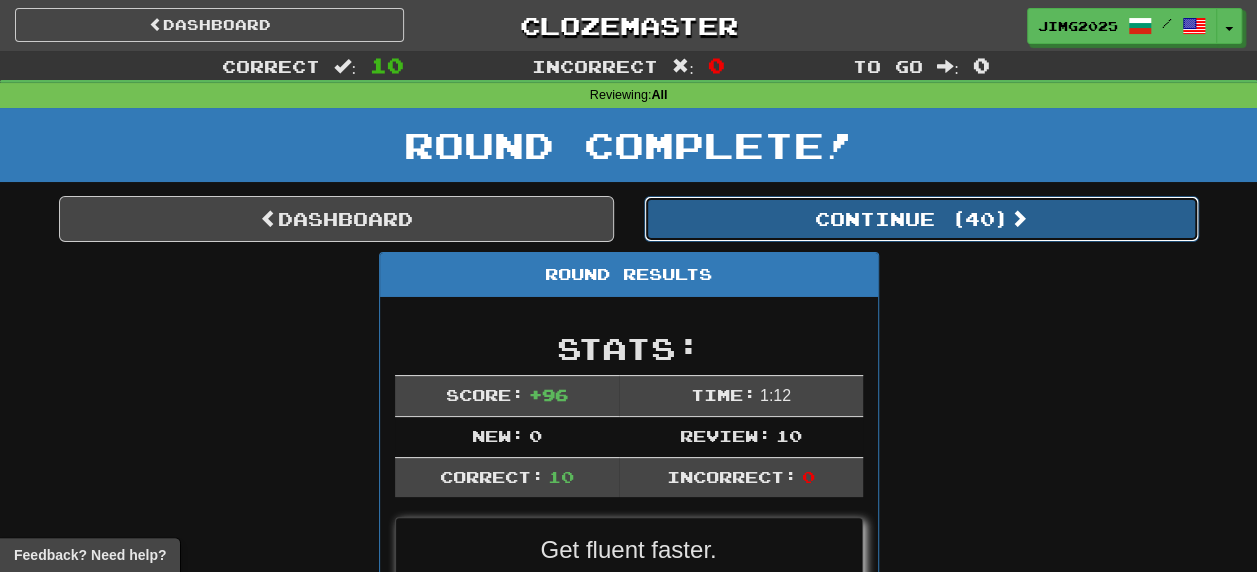 click on "Continue ( 40 )" at bounding box center (921, 219) 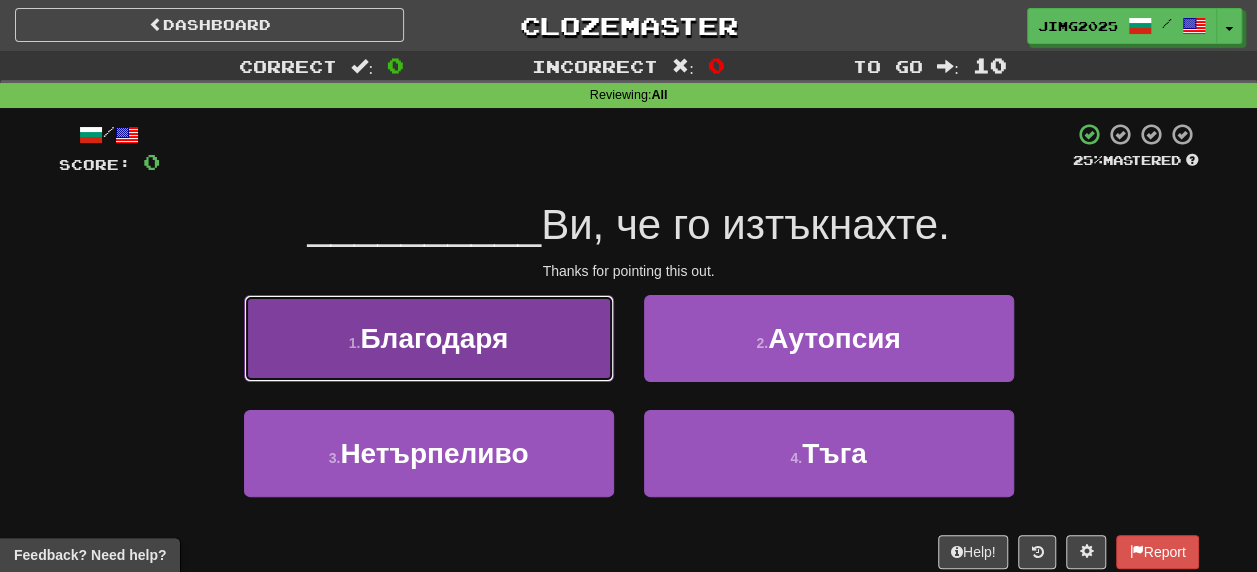 click on "Благодаря" at bounding box center [434, 338] 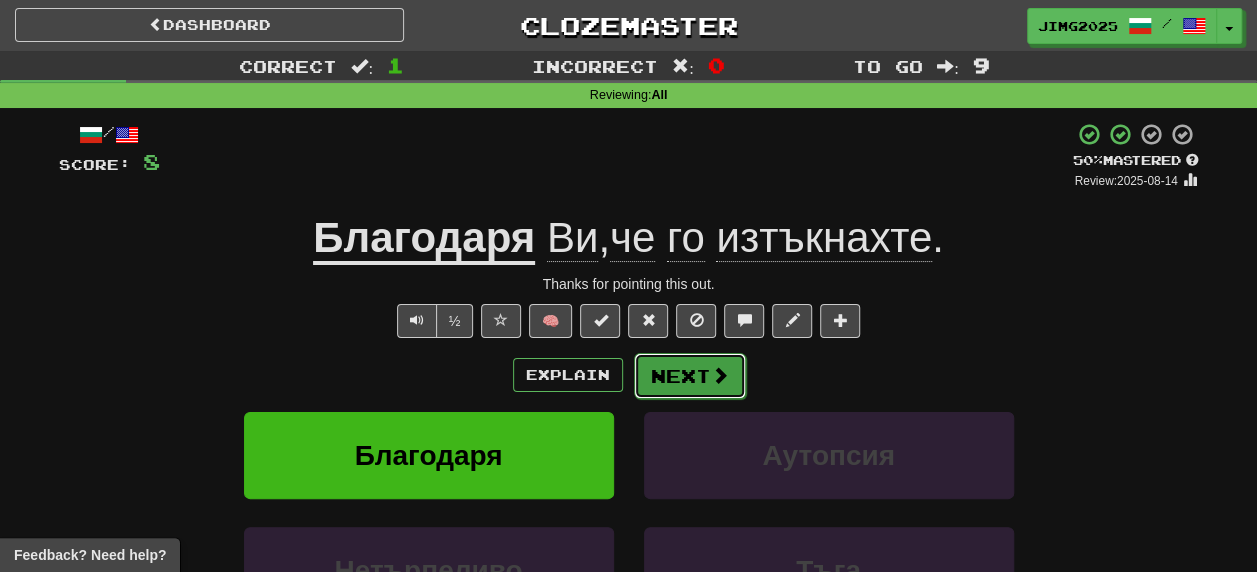 click on "Next" at bounding box center (690, 376) 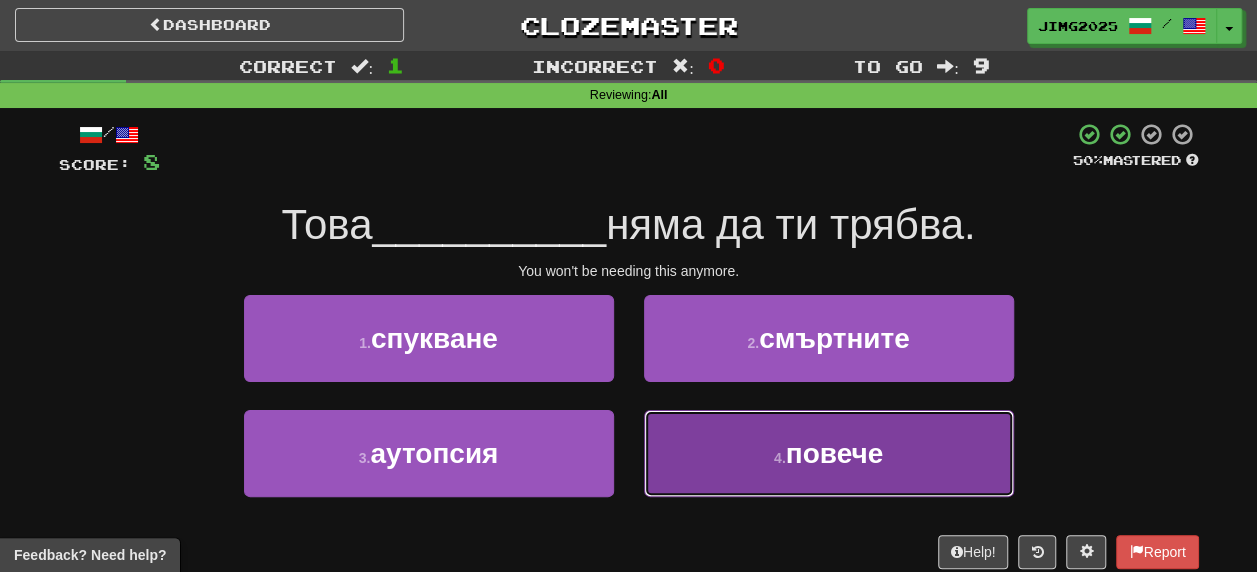 click on "повече" at bounding box center (835, 453) 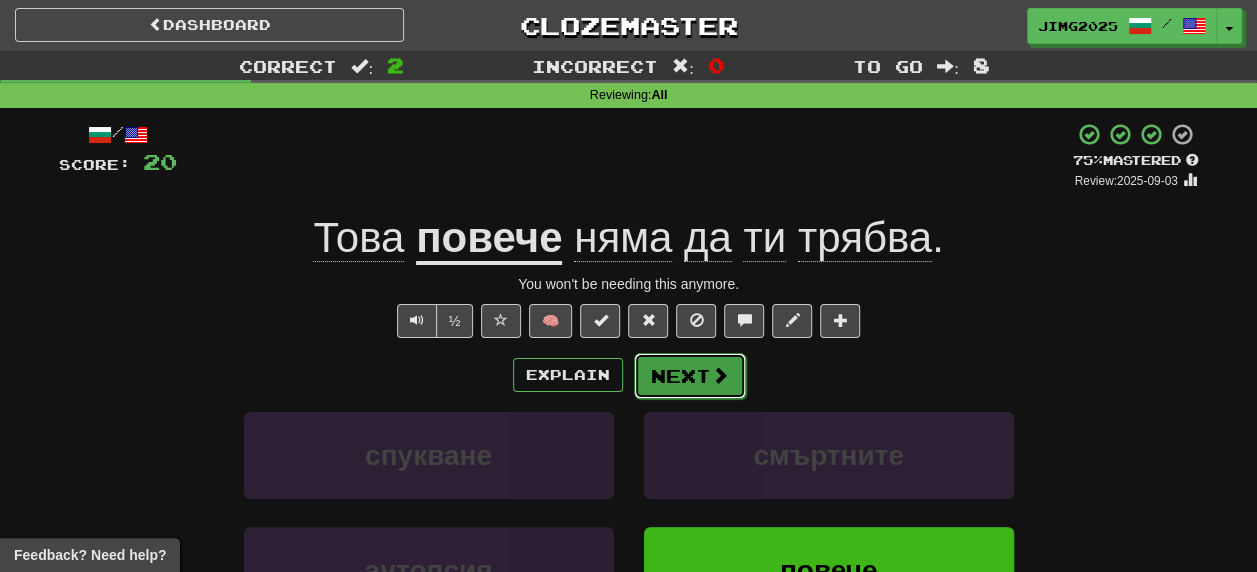 click on "Next" at bounding box center (690, 376) 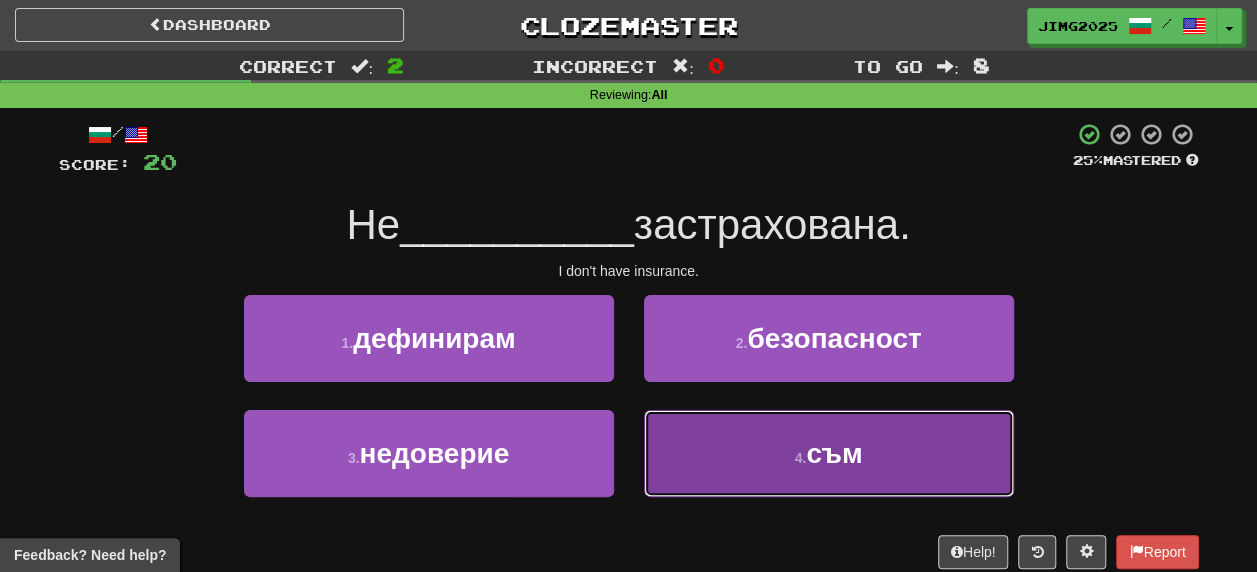 click on "съм" at bounding box center [834, 453] 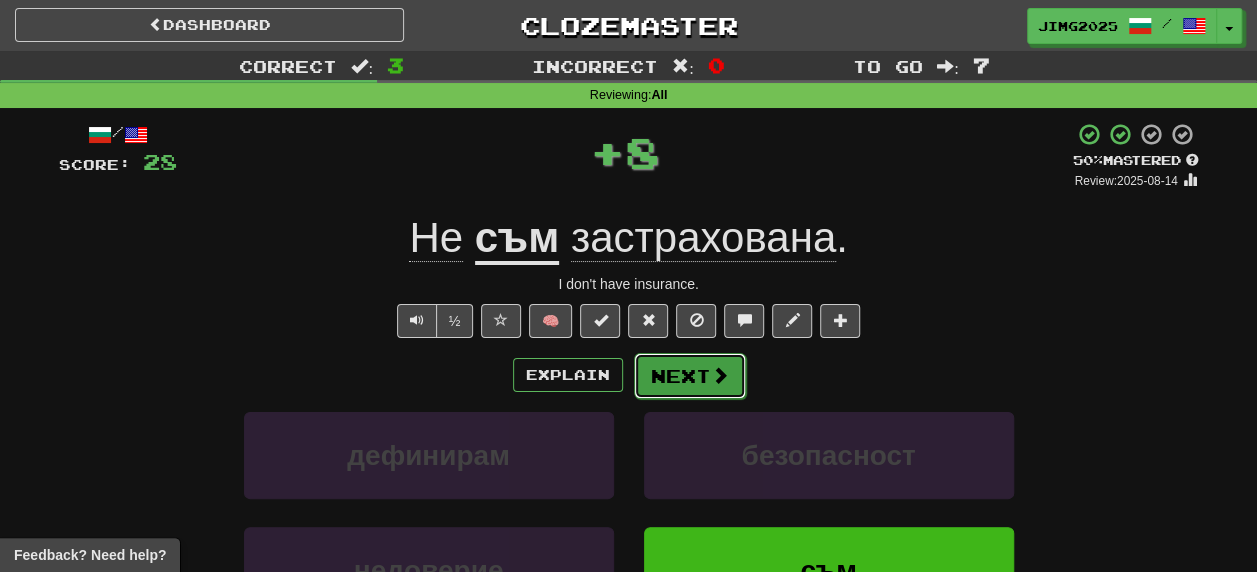 click on "Next" at bounding box center [690, 376] 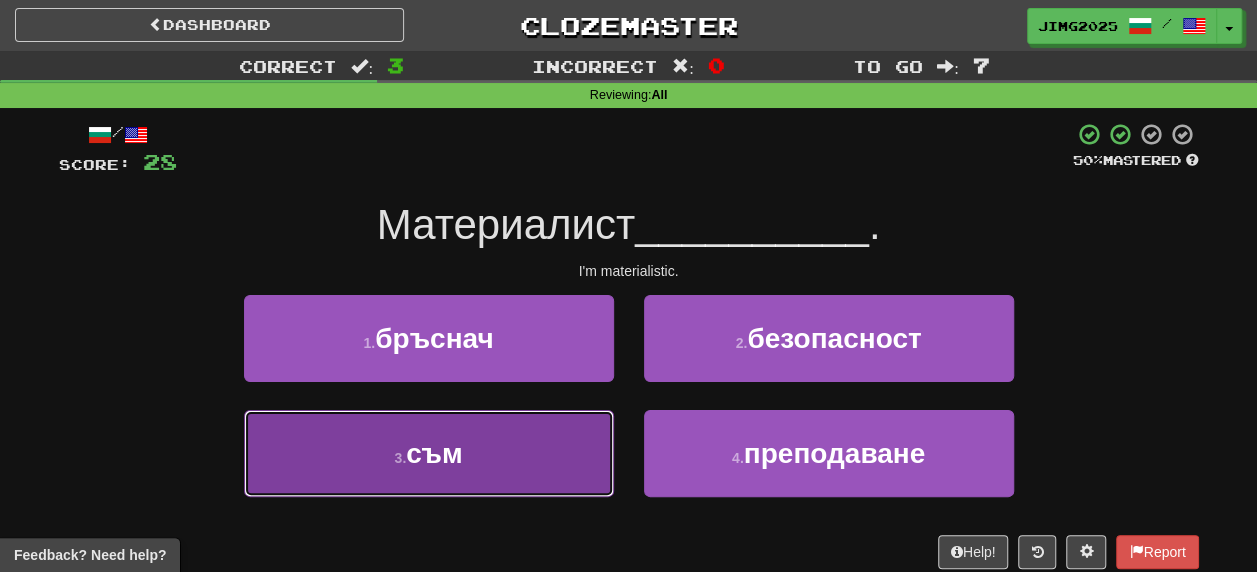 click on "съм" at bounding box center [434, 453] 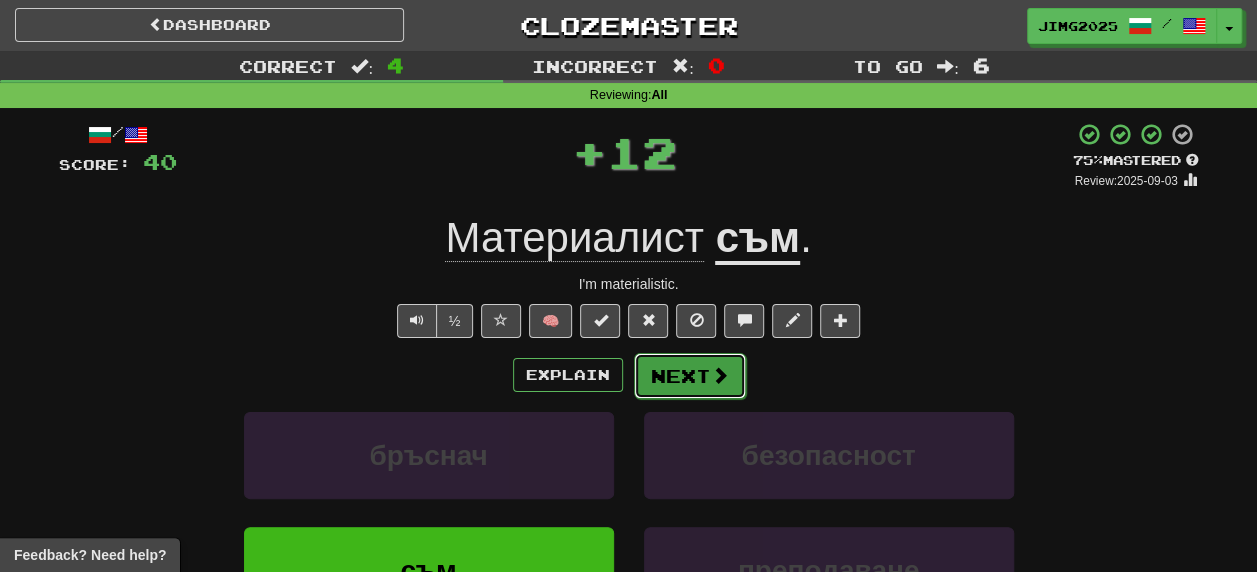 click on "Next" at bounding box center [690, 376] 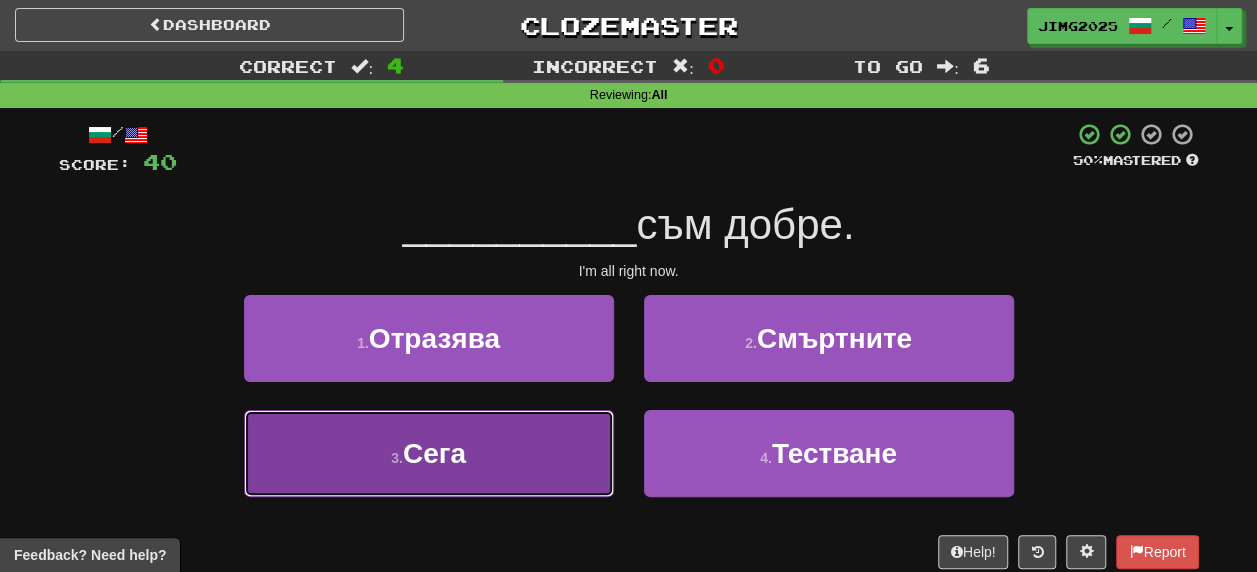 click on "Сега" at bounding box center (434, 453) 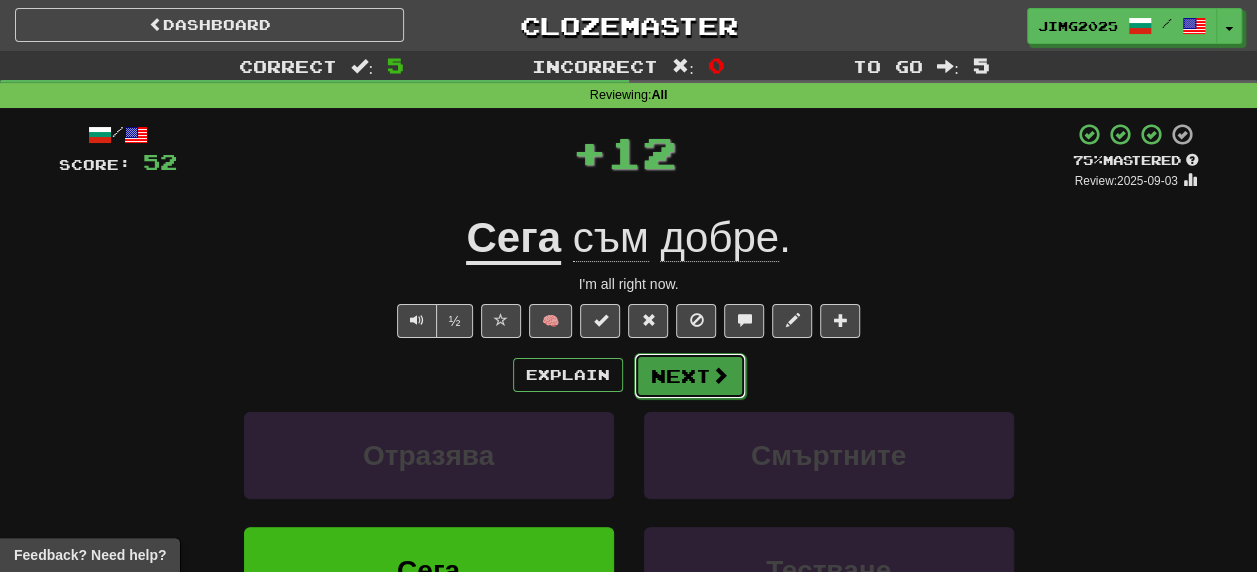 click at bounding box center [720, 375] 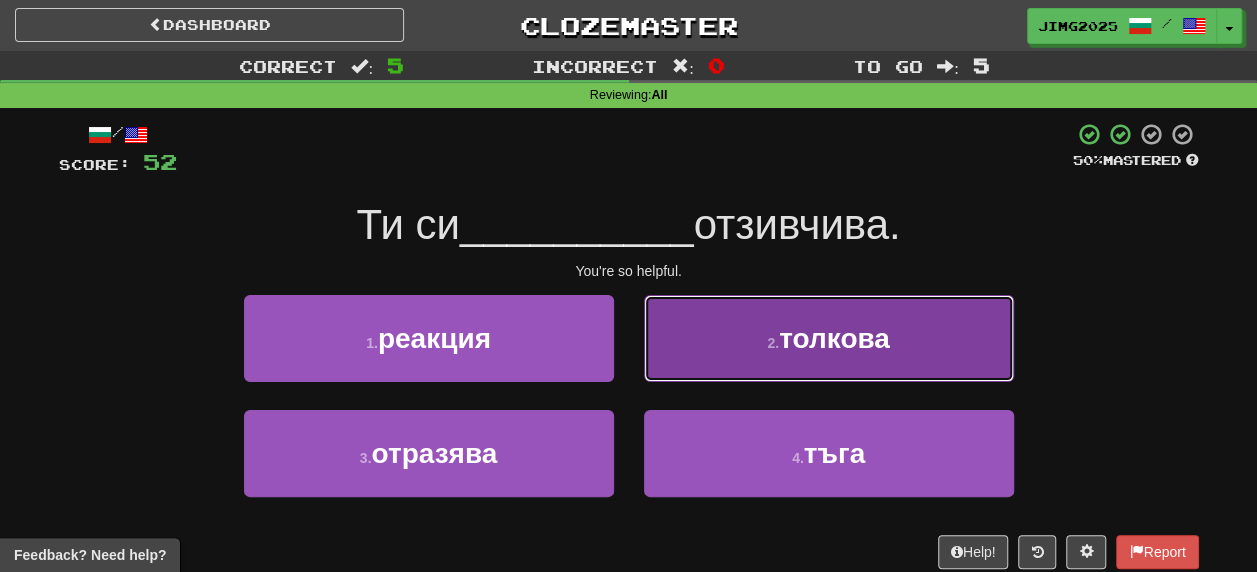 click on "толкова" at bounding box center [834, 338] 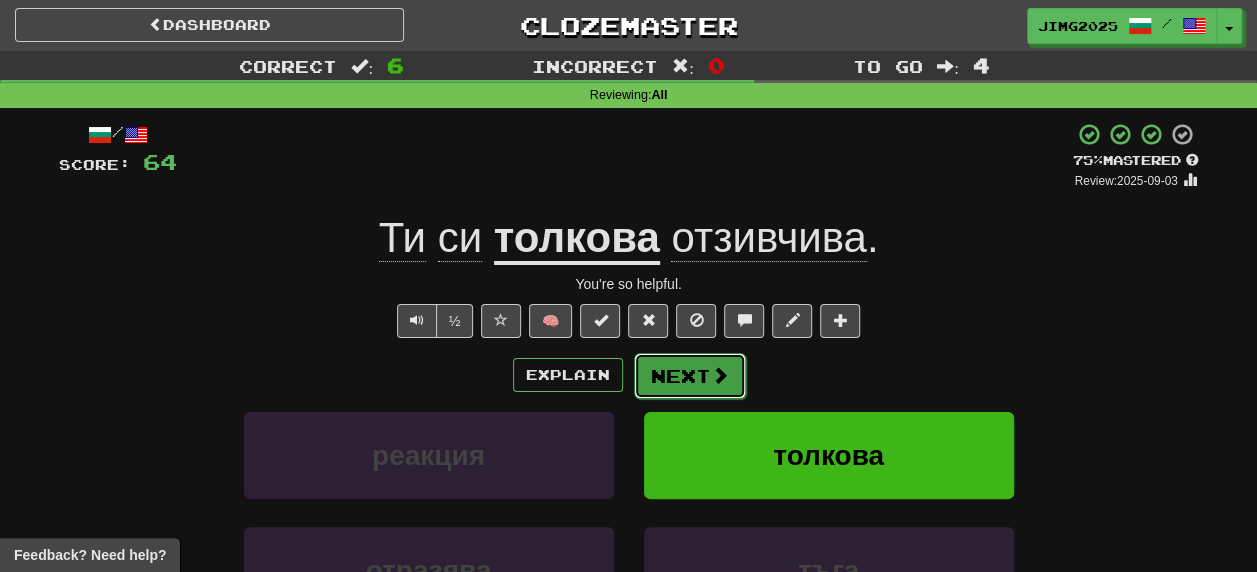 click on "Next" at bounding box center (690, 376) 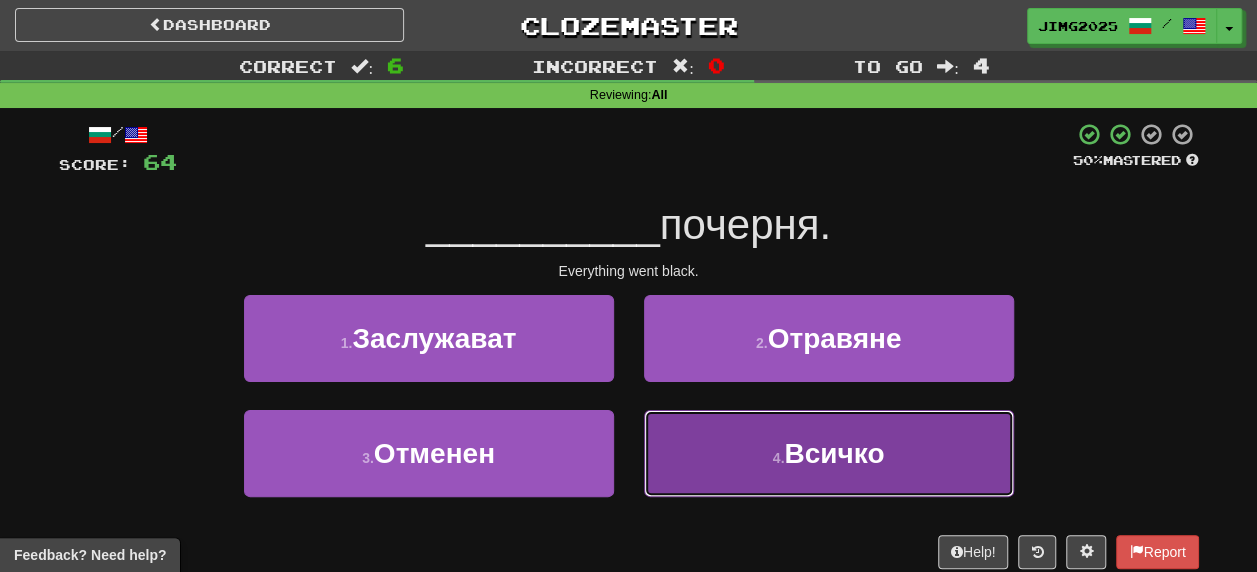 click on "Всичко" at bounding box center [834, 453] 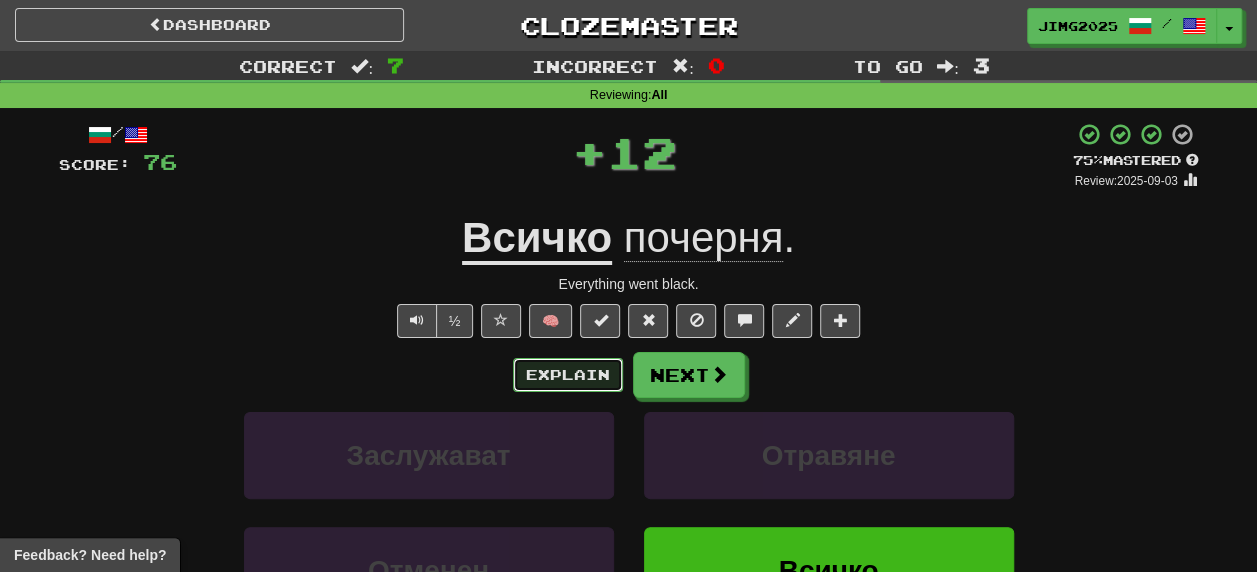 click on "Explain" at bounding box center (568, 375) 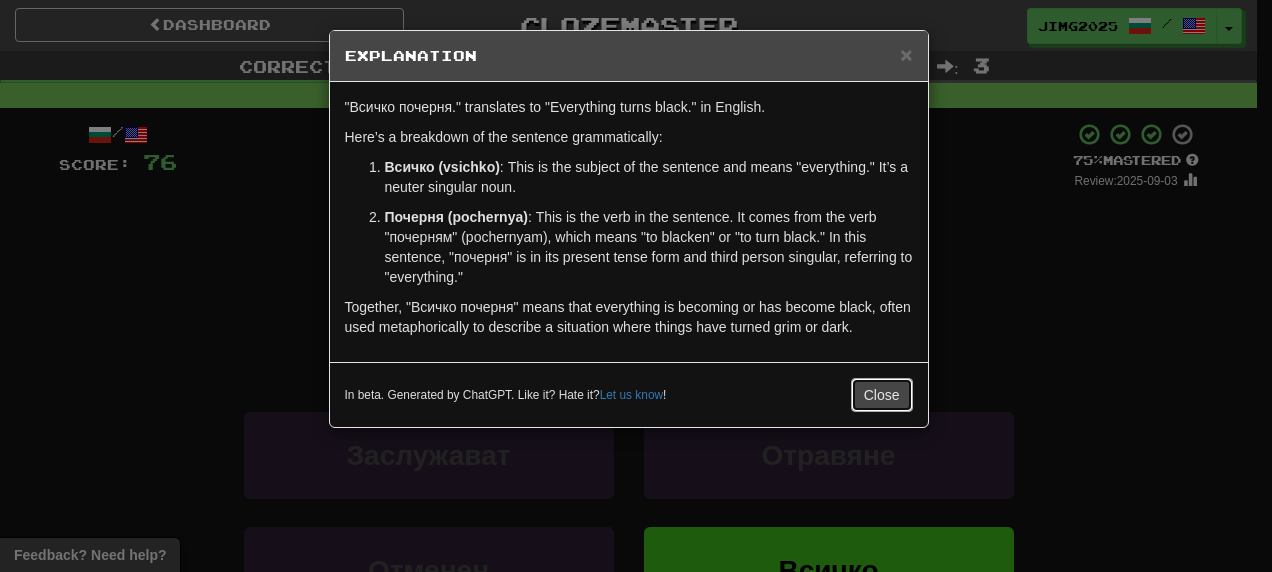 click on "Close" at bounding box center [882, 395] 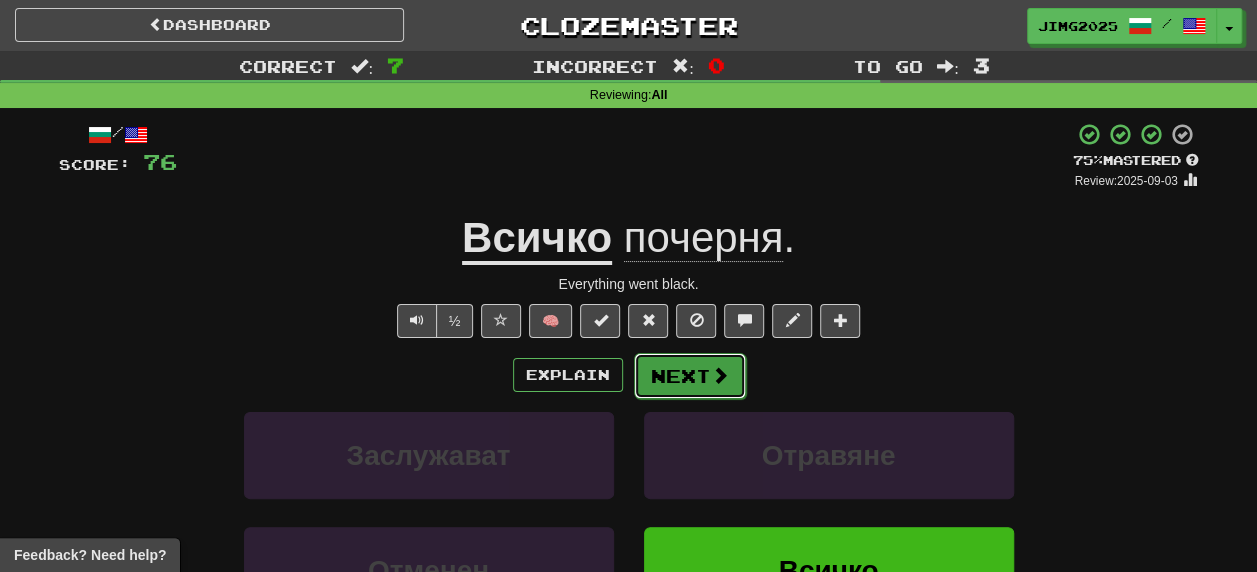 click on "Next" at bounding box center [690, 376] 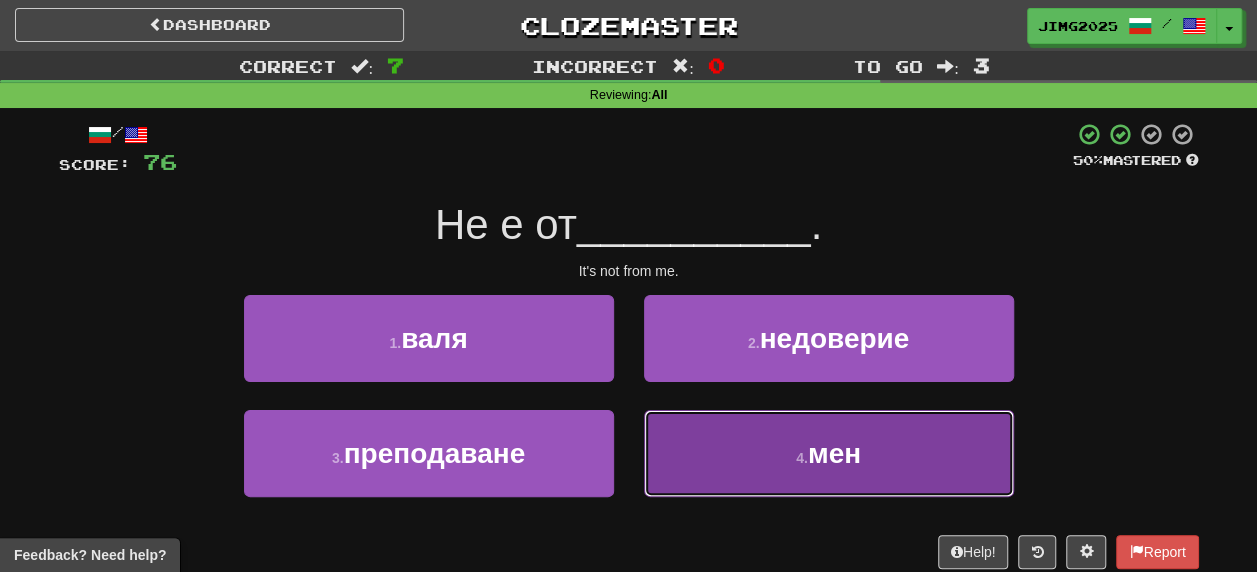 click on "мен" at bounding box center [834, 453] 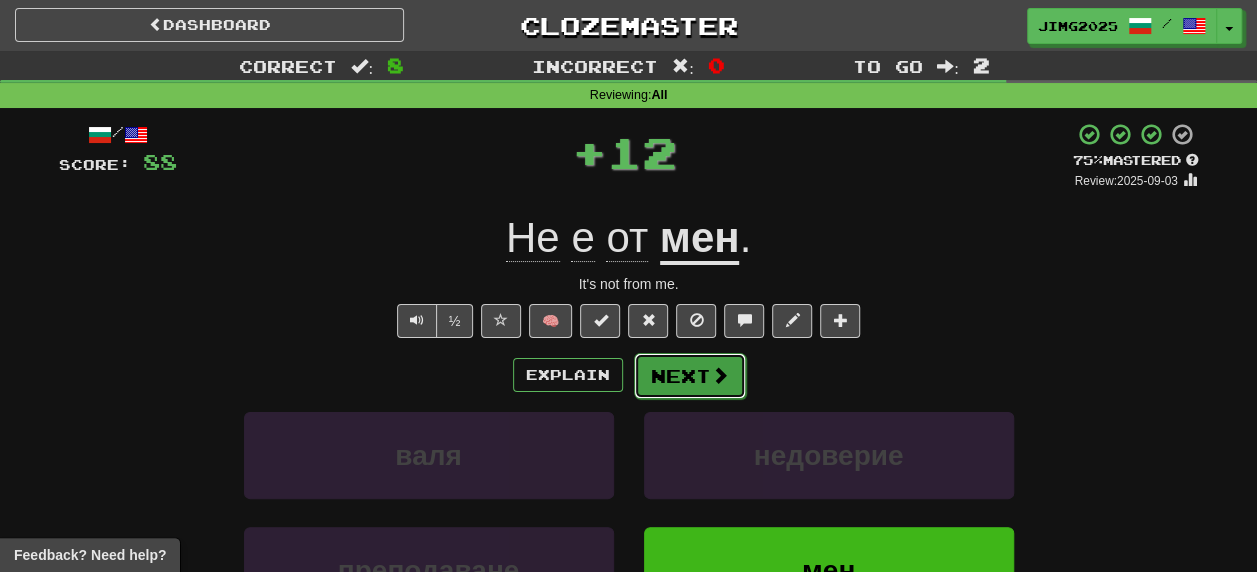 click on "Next" at bounding box center [690, 376] 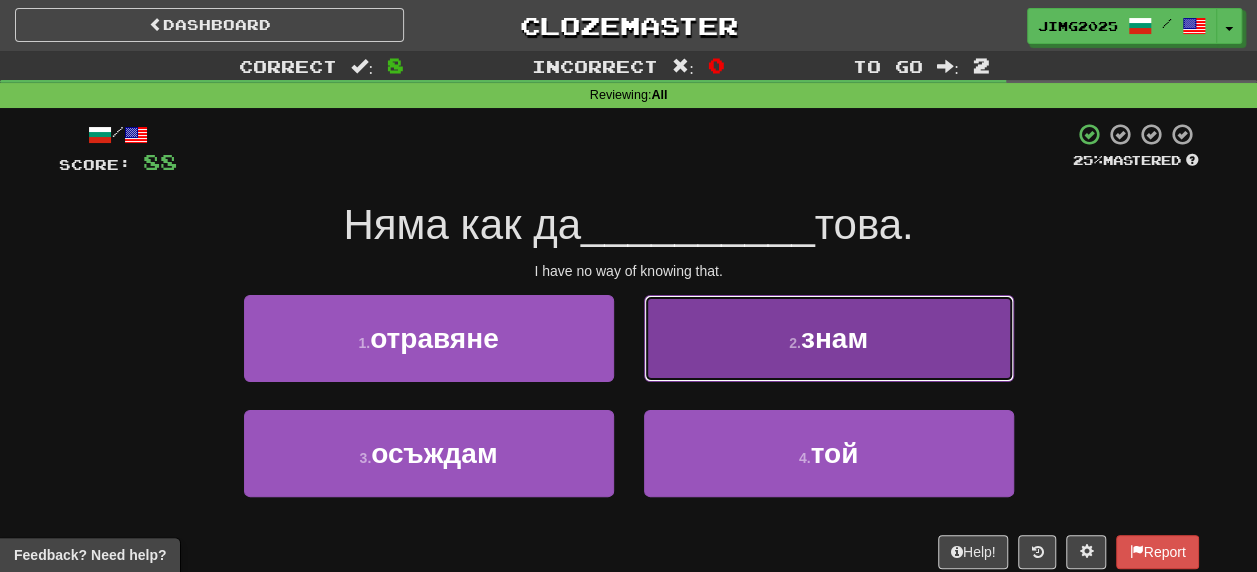 click on "знам" at bounding box center [834, 338] 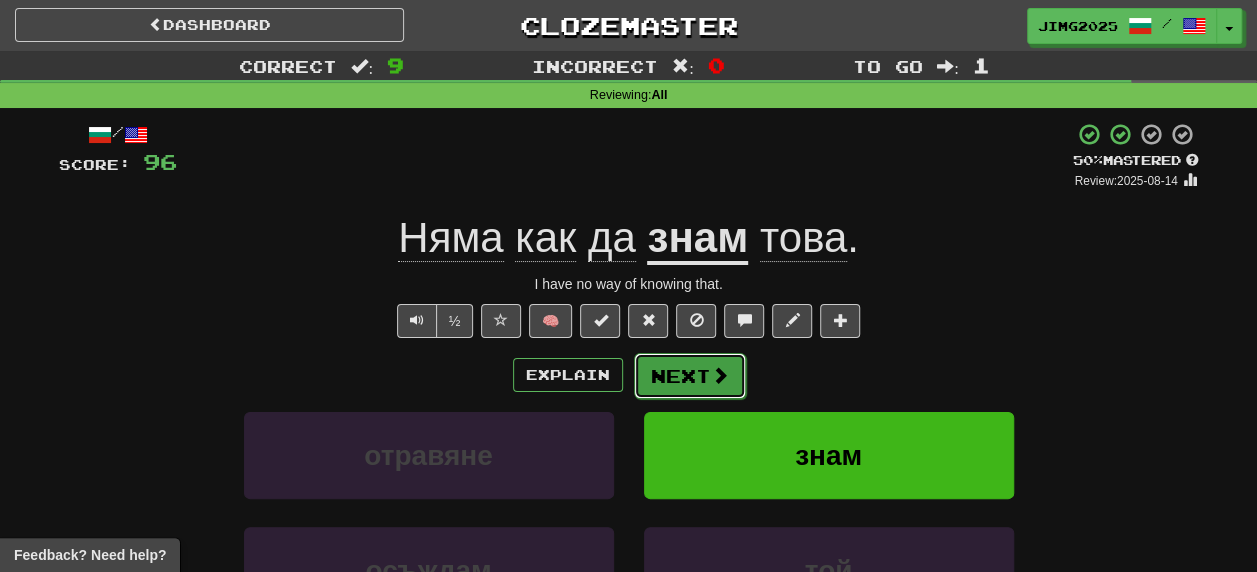 click on "Next" at bounding box center (690, 376) 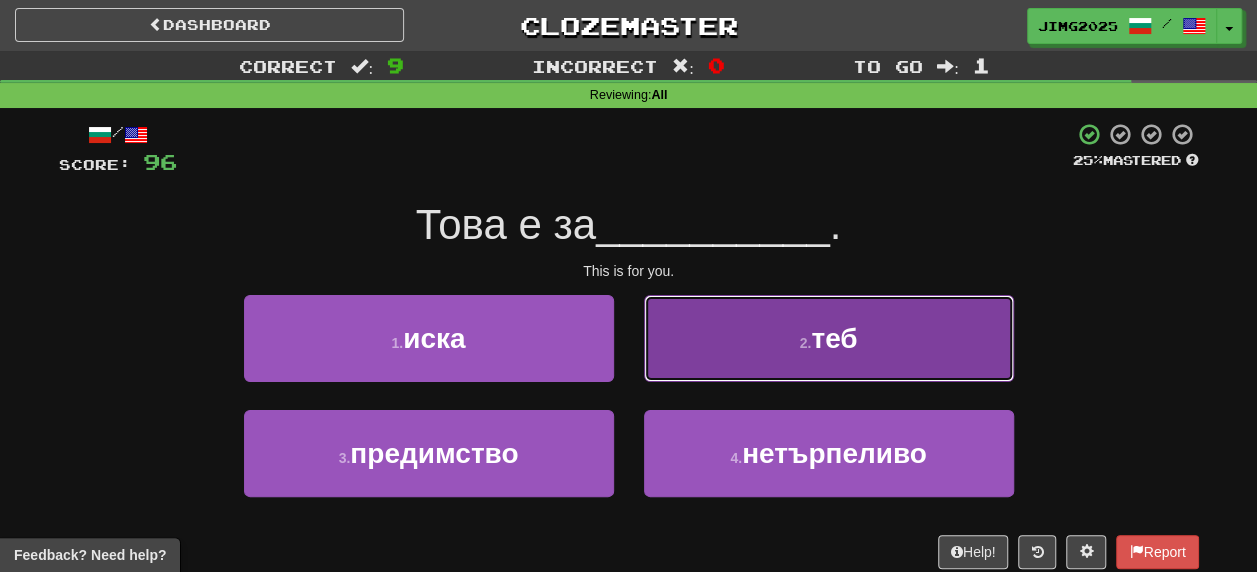 click on "теб" at bounding box center (834, 338) 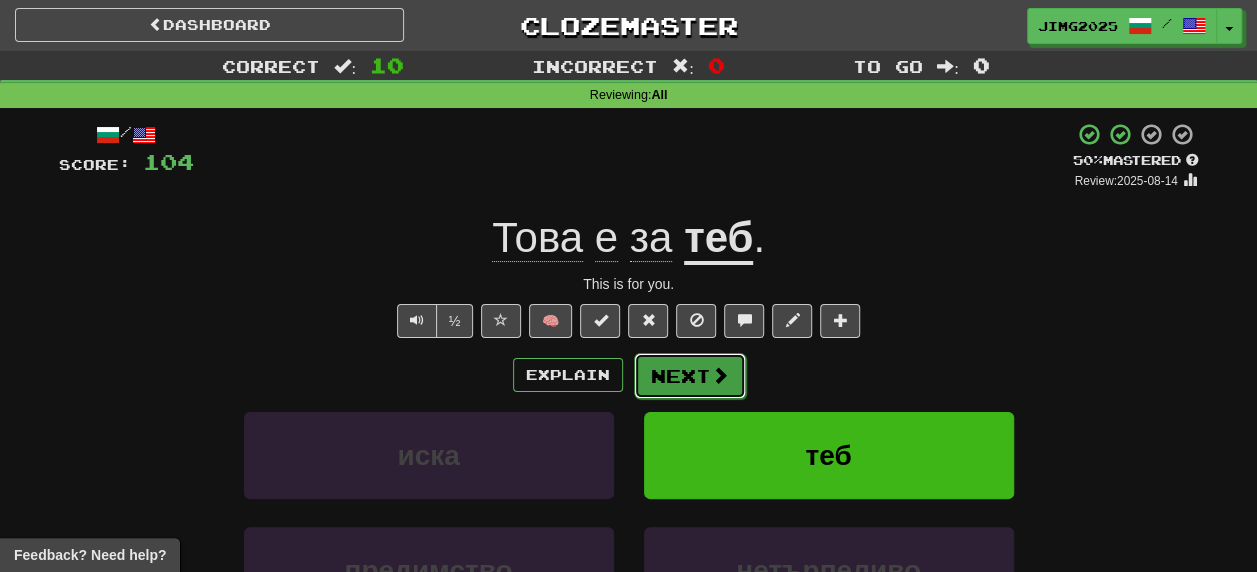 click on "Next" at bounding box center (690, 376) 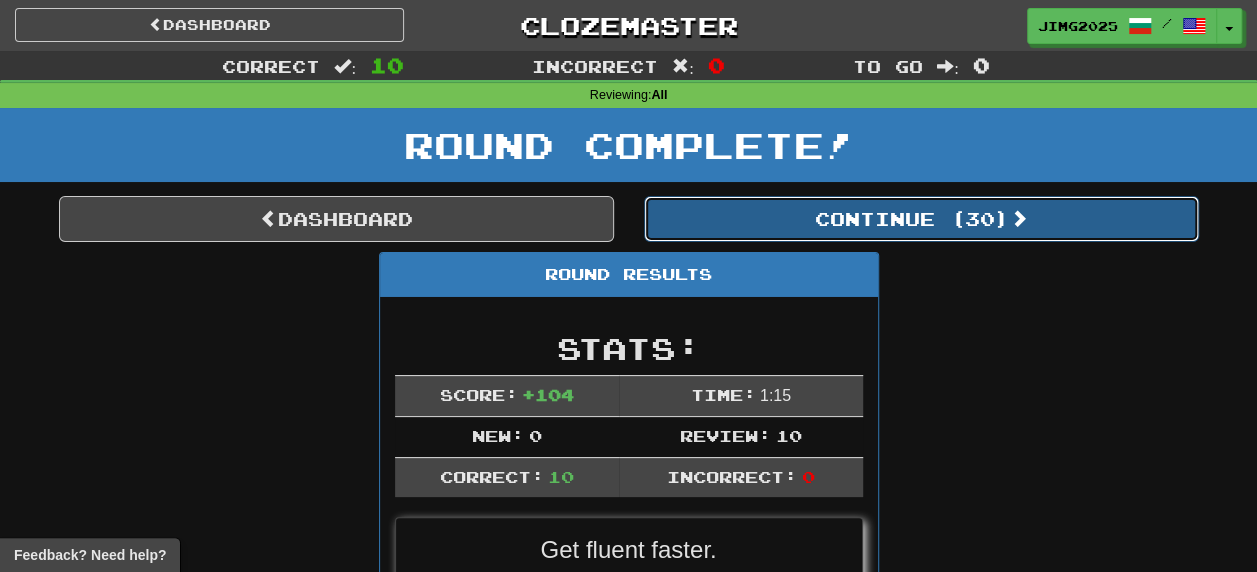 click on "Continue ( 30 )" at bounding box center (921, 219) 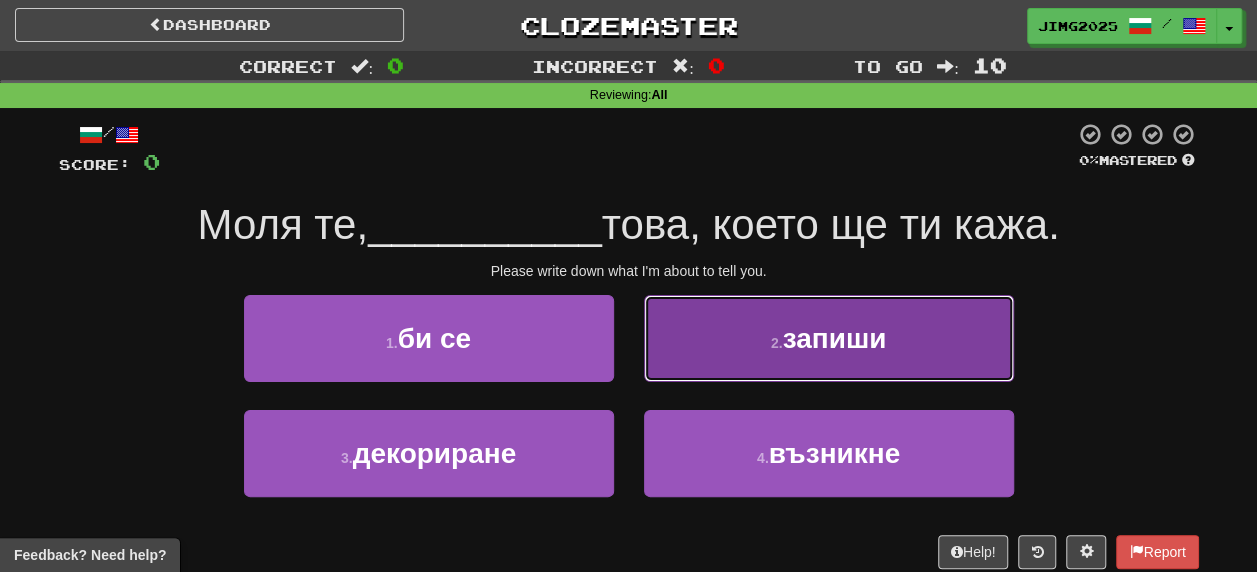 click on "запиши" at bounding box center [834, 338] 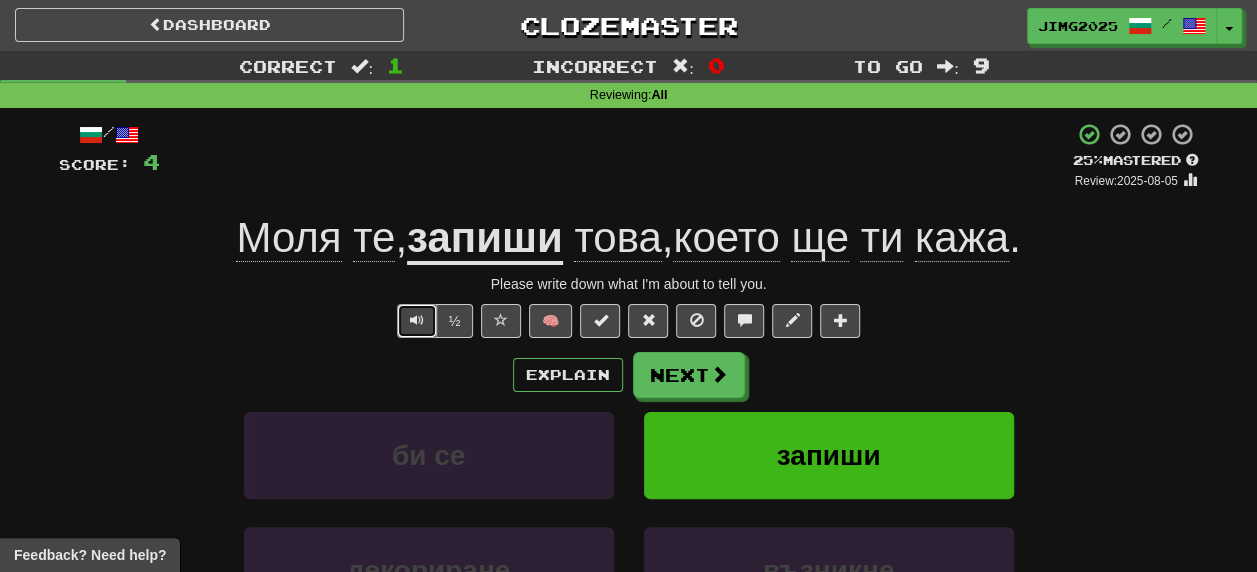 click at bounding box center (417, 320) 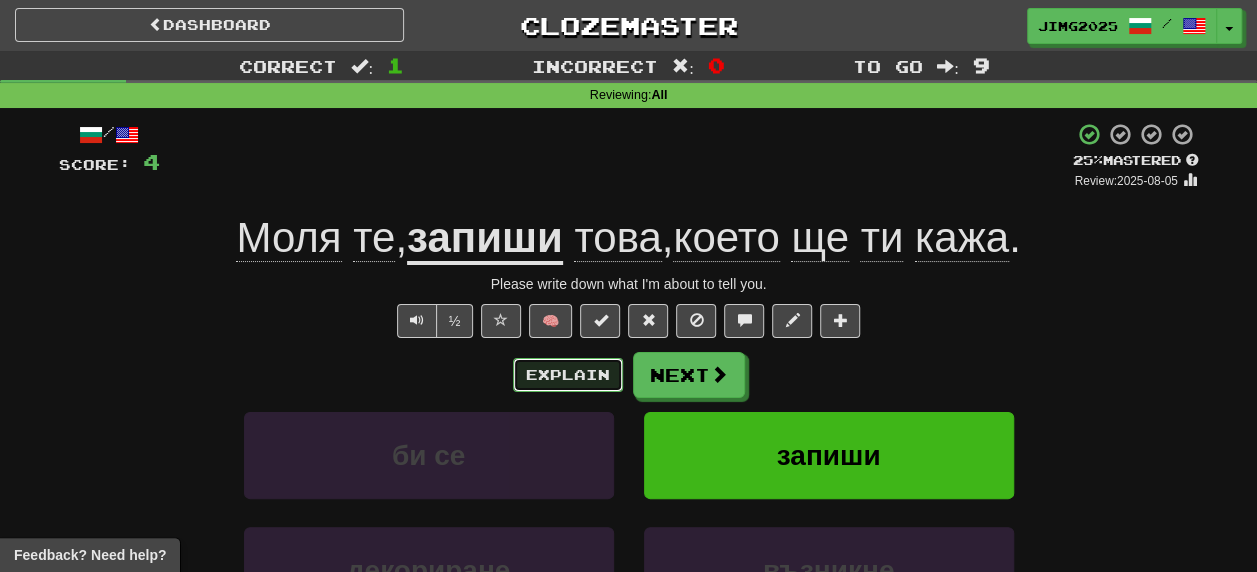 click on "Explain" at bounding box center [568, 375] 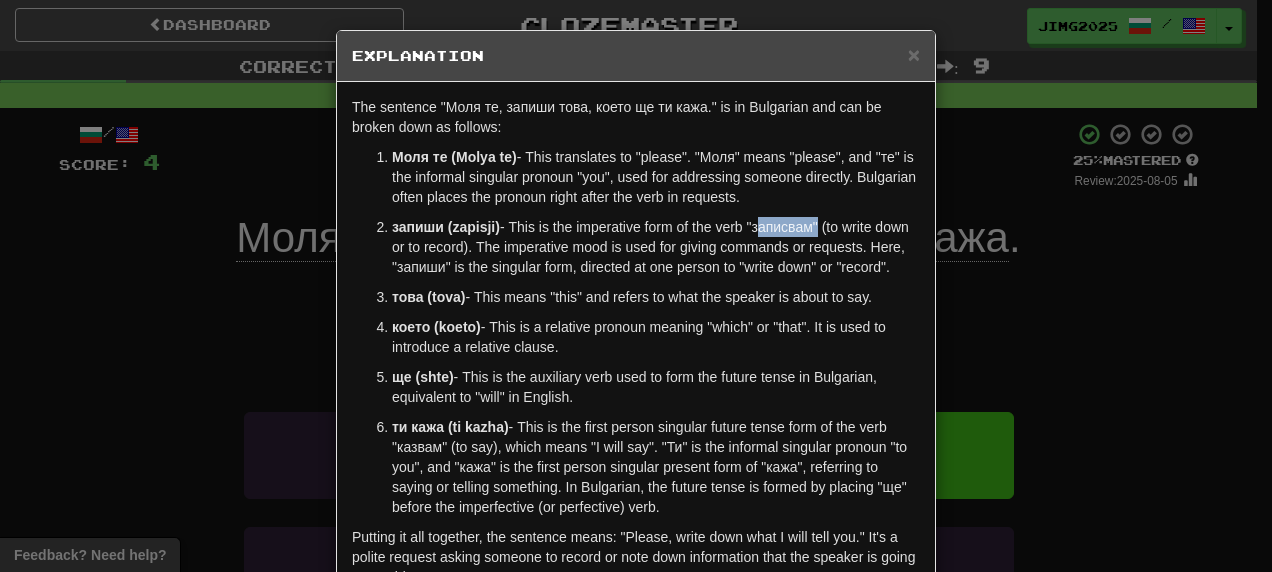 drag, startPoint x: 745, startPoint y: 226, endPoint x: 804, endPoint y: 225, distance: 59.008472 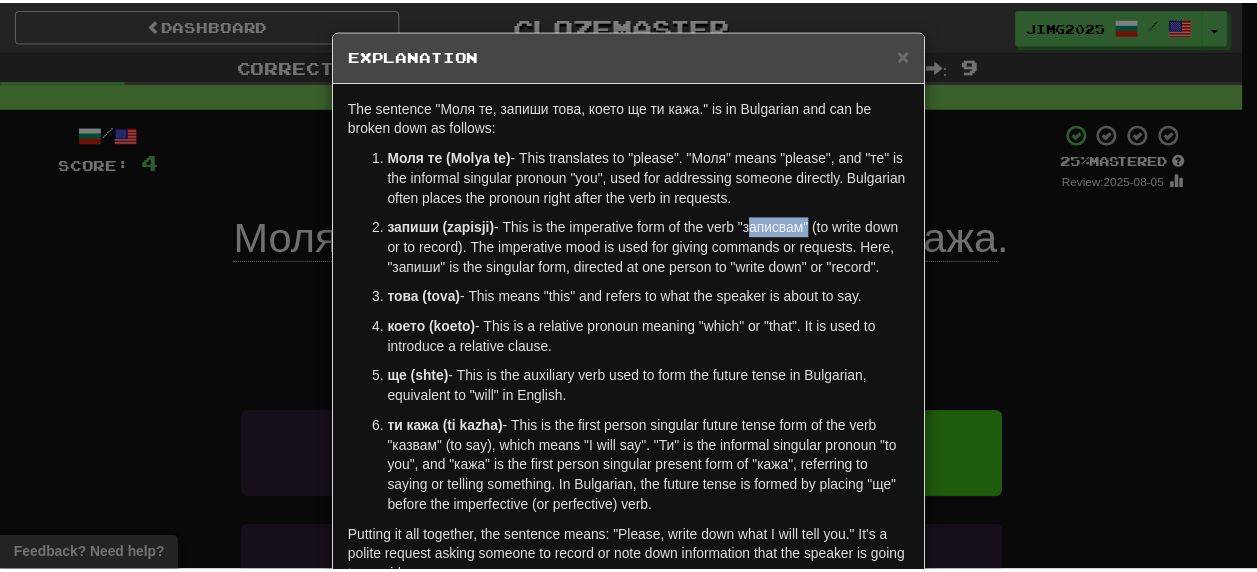scroll, scrollTop: 134, scrollLeft: 0, axis: vertical 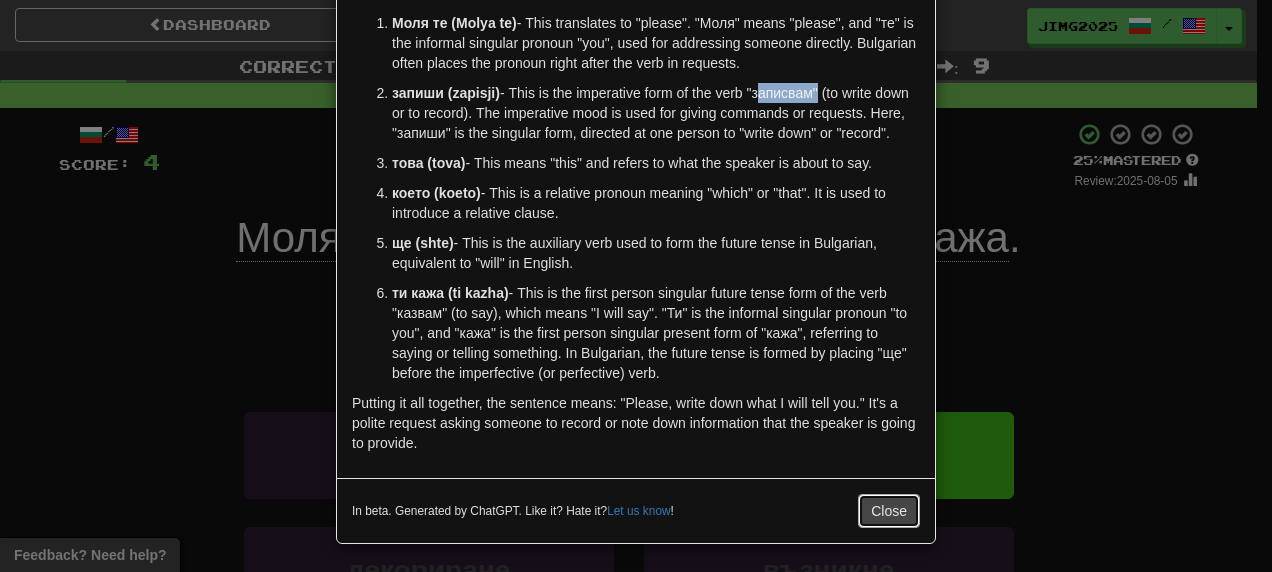 click on "Close" at bounding box center [889, 511] 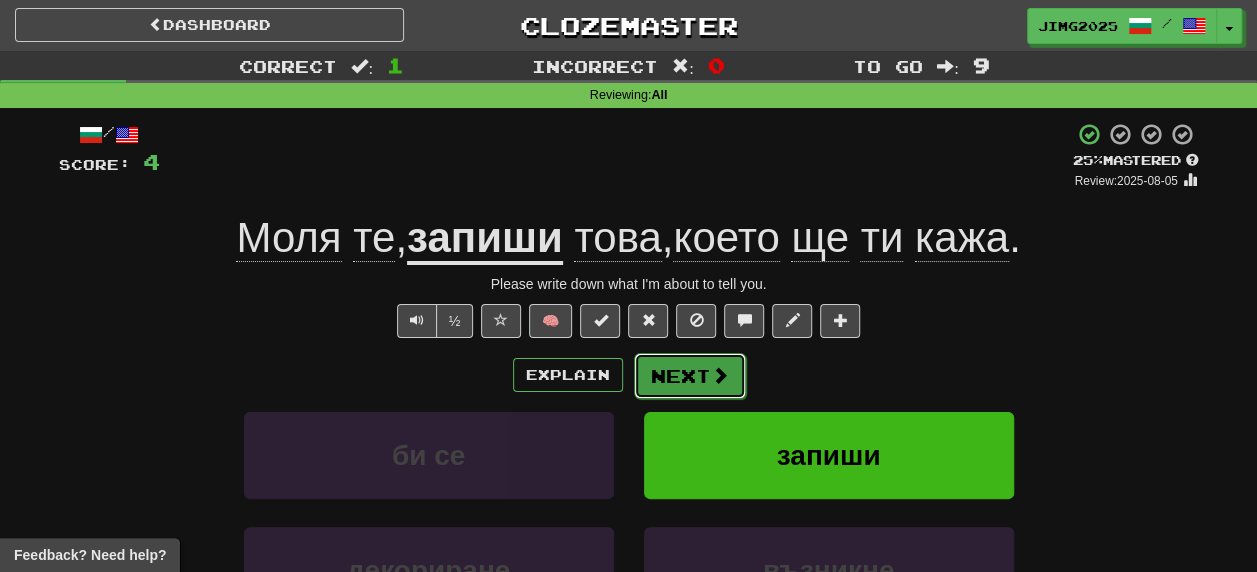 click on "Next" at bounding box center [690, 376] 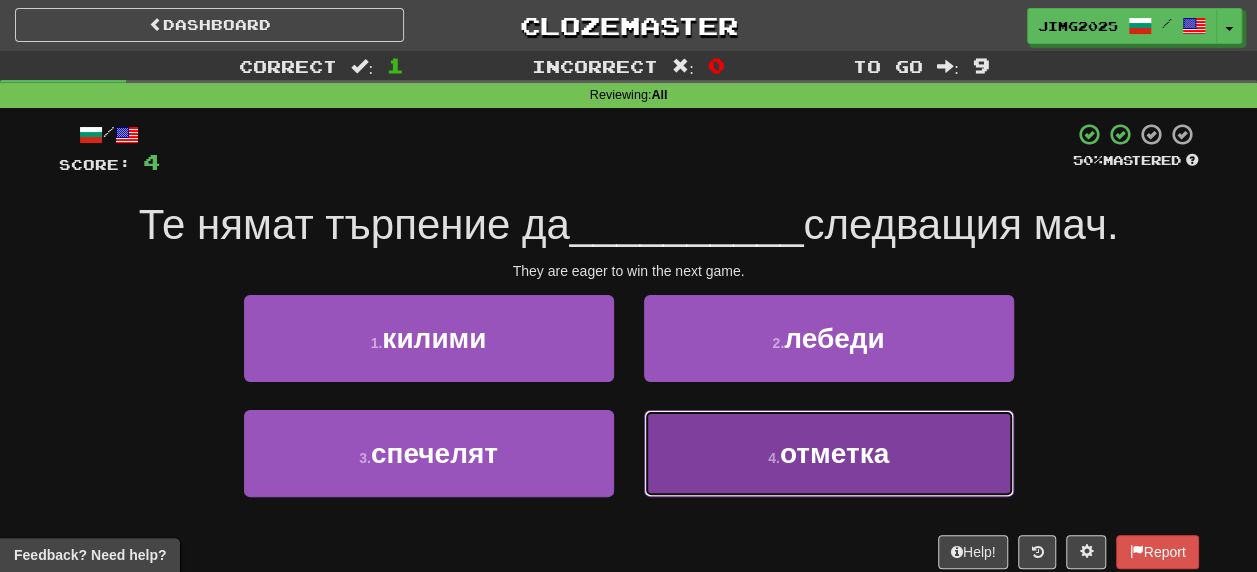 click on "отметка" at bounding box center [834, 453] 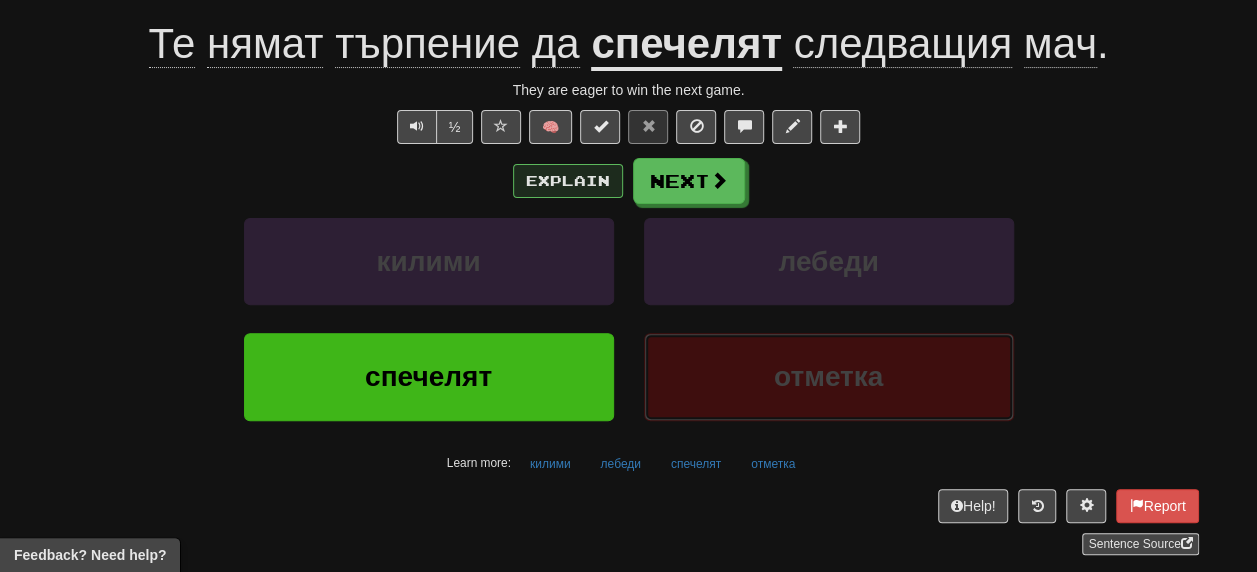 scroll, scrollTop: 200, scrollLeft: 0, axis: vertical 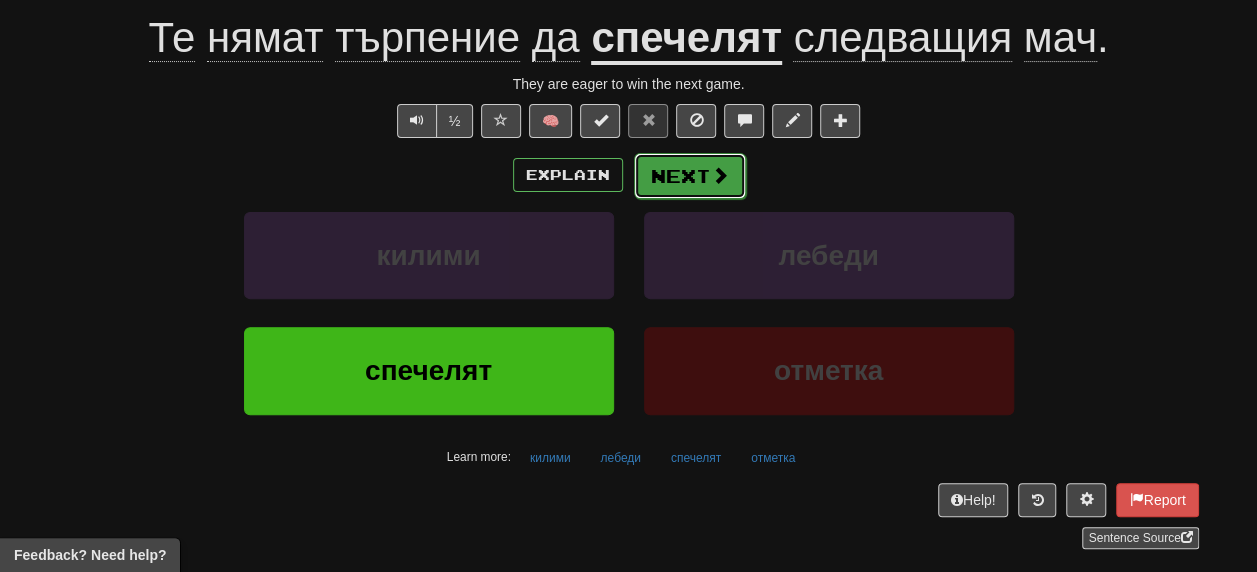 click at bounding box center (720, 175) 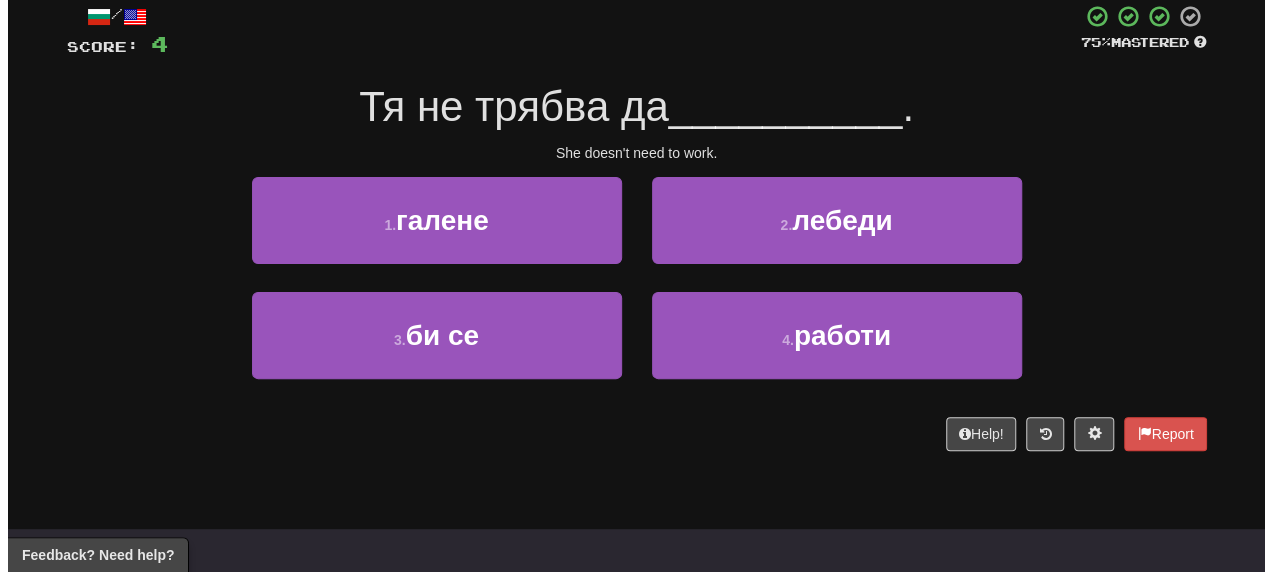 scroll, scrollTop: 87, scrollLeft: 0, axis: vertical 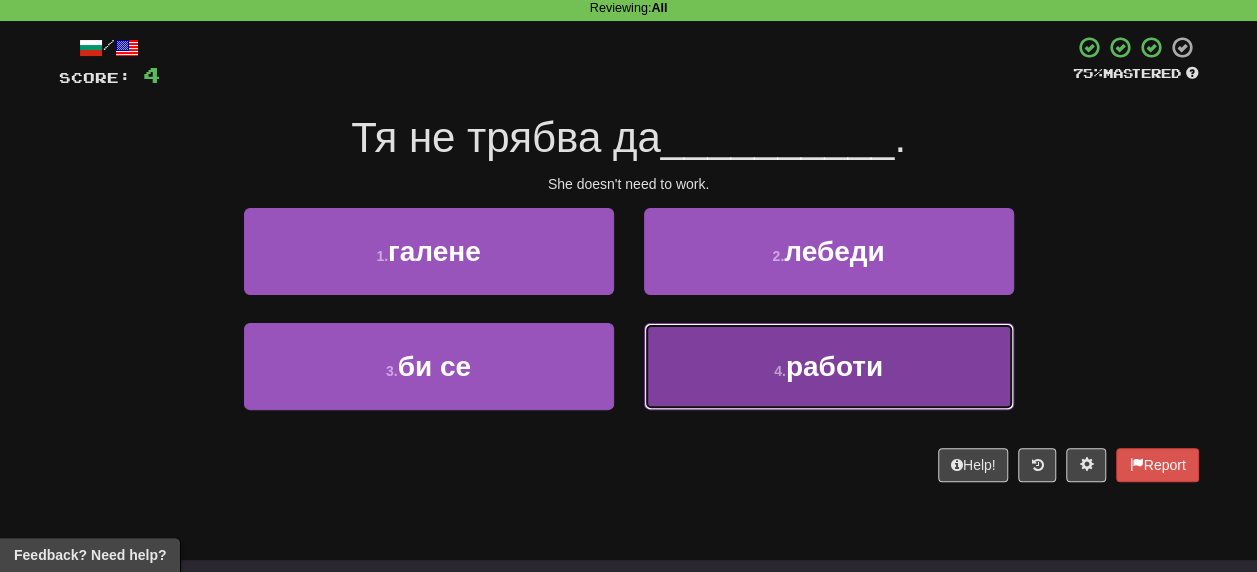 click on "работи" at bounding box center (834, 366) 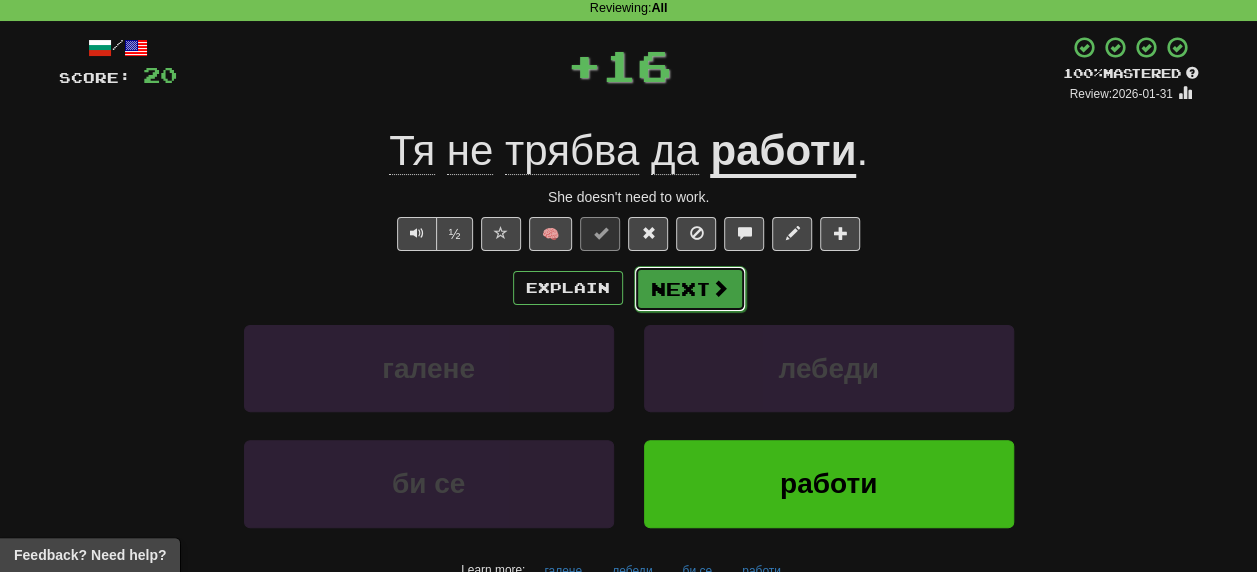 click on "Next" at bounding box center (690, 289) 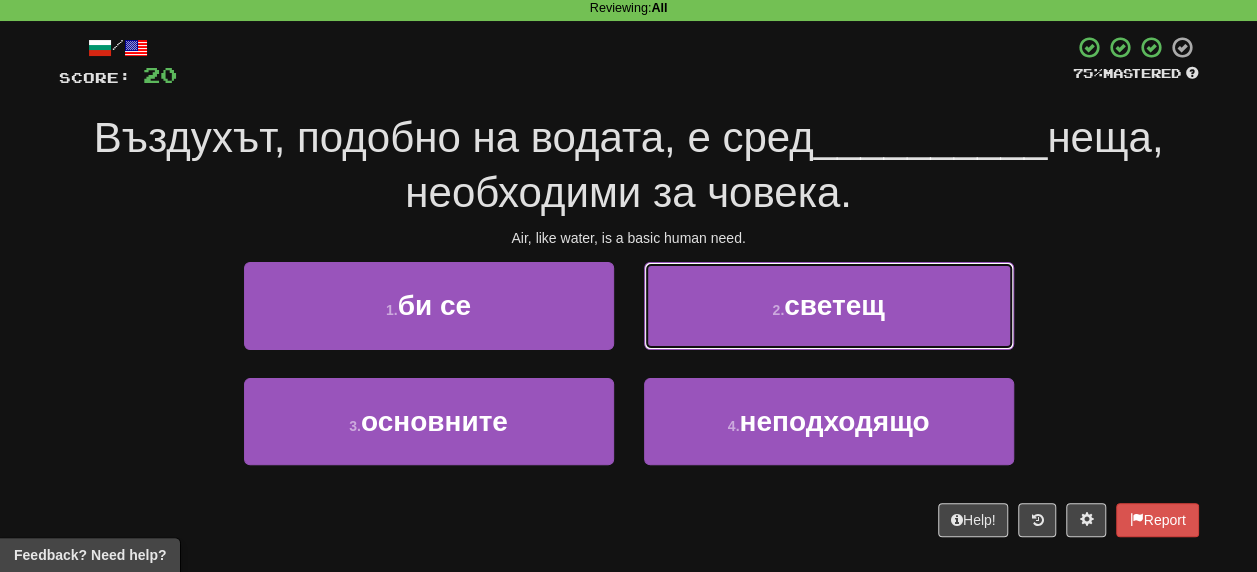 click on "светещ" at bounding box center (834, 305) 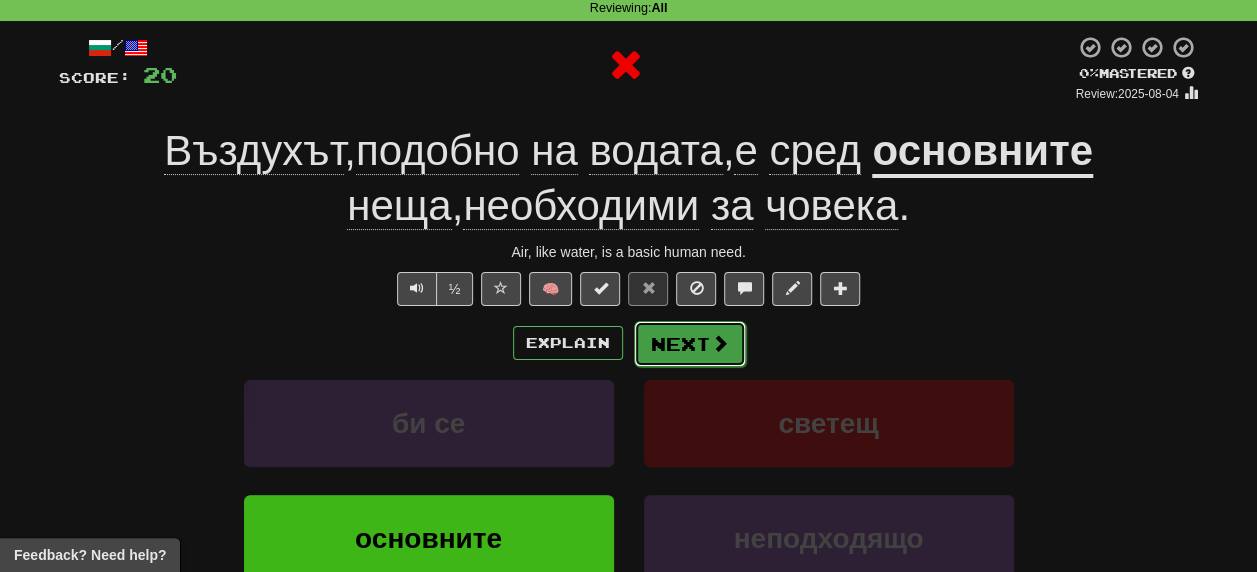 click on "Next" at bounding box center (690, 344) 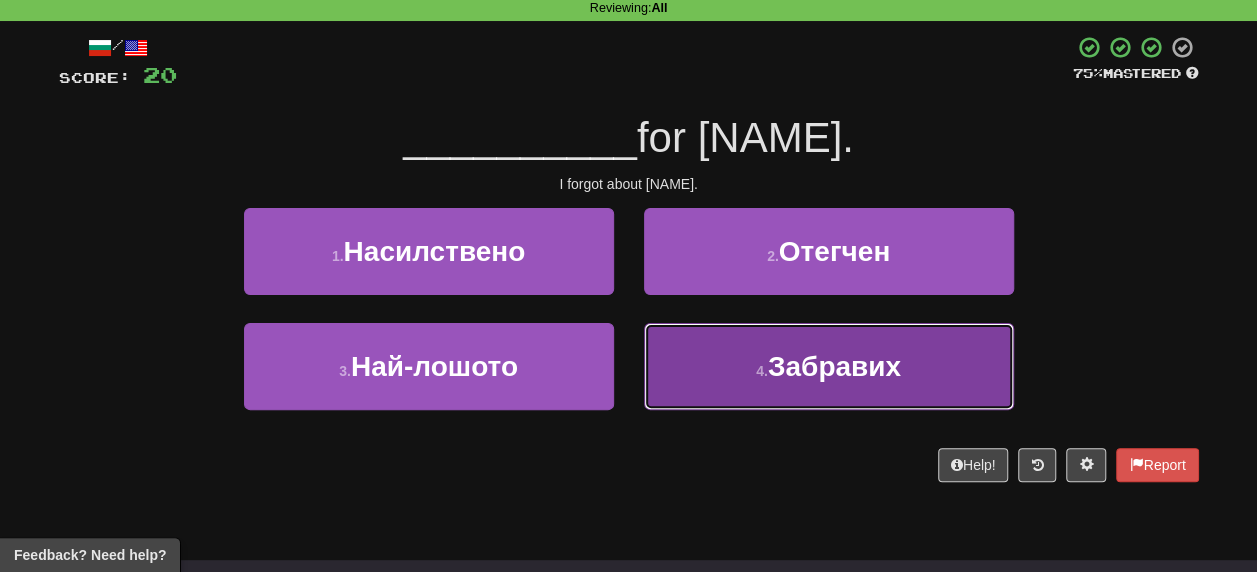 click on "Забравих" at bounding box center (834, 366) 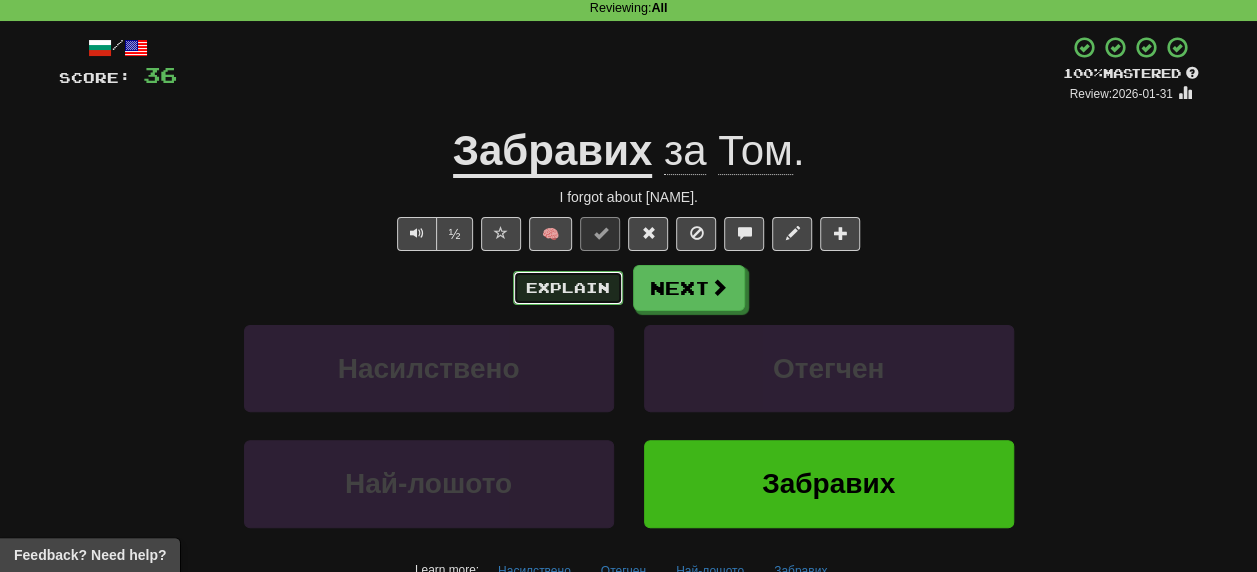 click on "Explain" at bounding box center [568, 288] 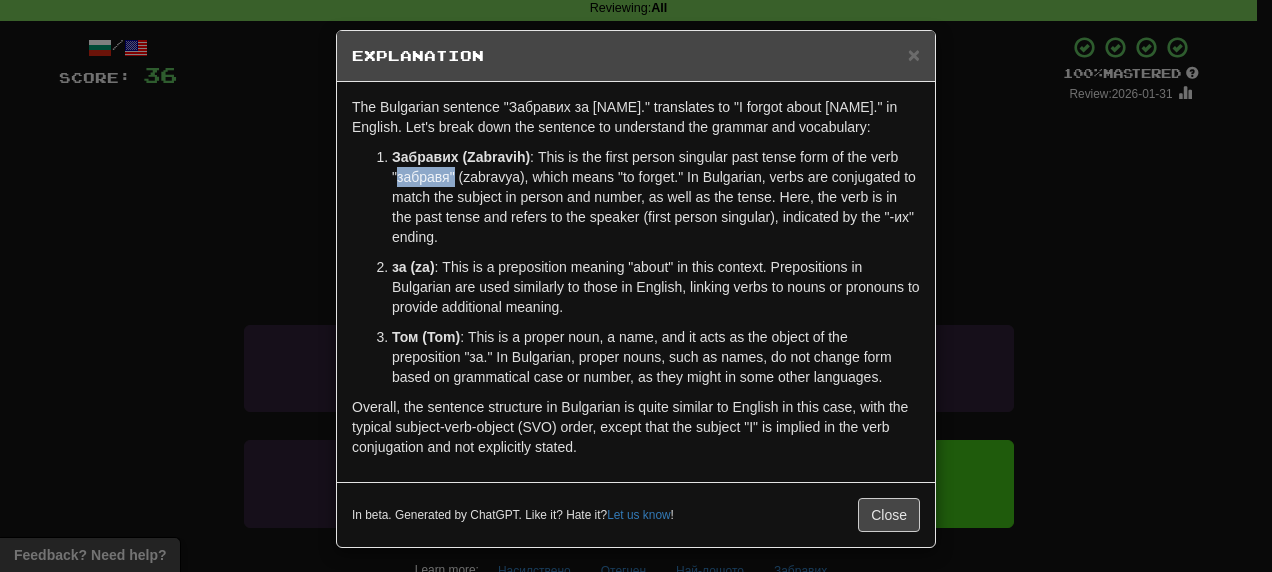 drag, startPoint x: 388, startPoint y: 176, endPoint x: 444, endPoint y: 176, distance: 56 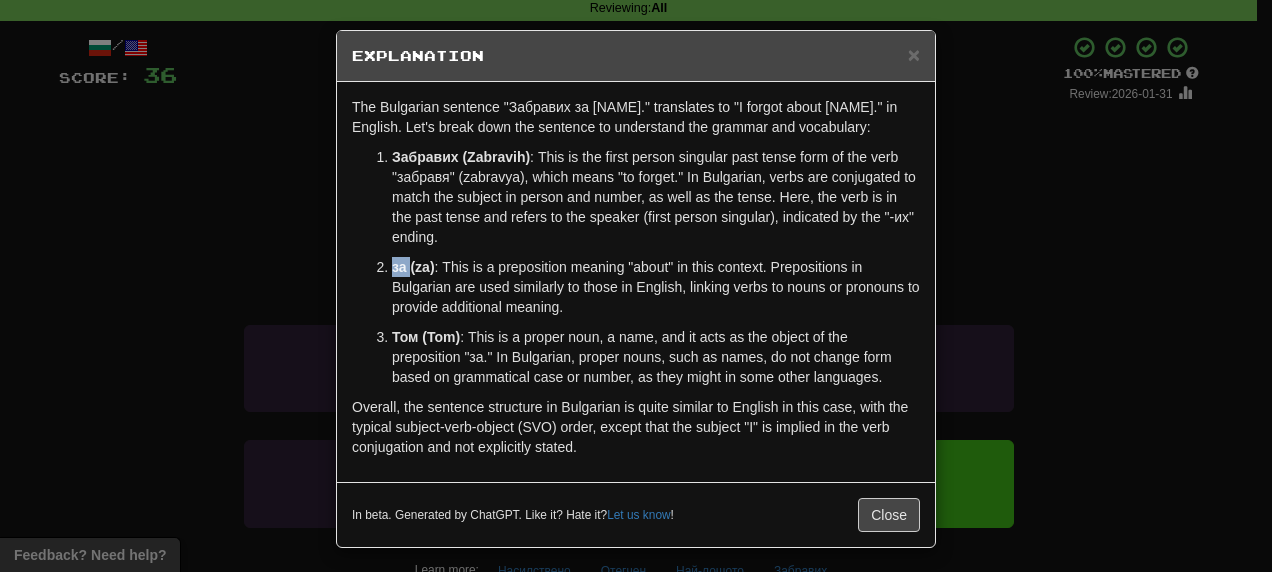 drag, startPoint x: 385, startPoint y: 269, endPoint x: 402, endPoint y: 264, distance: 17.720045 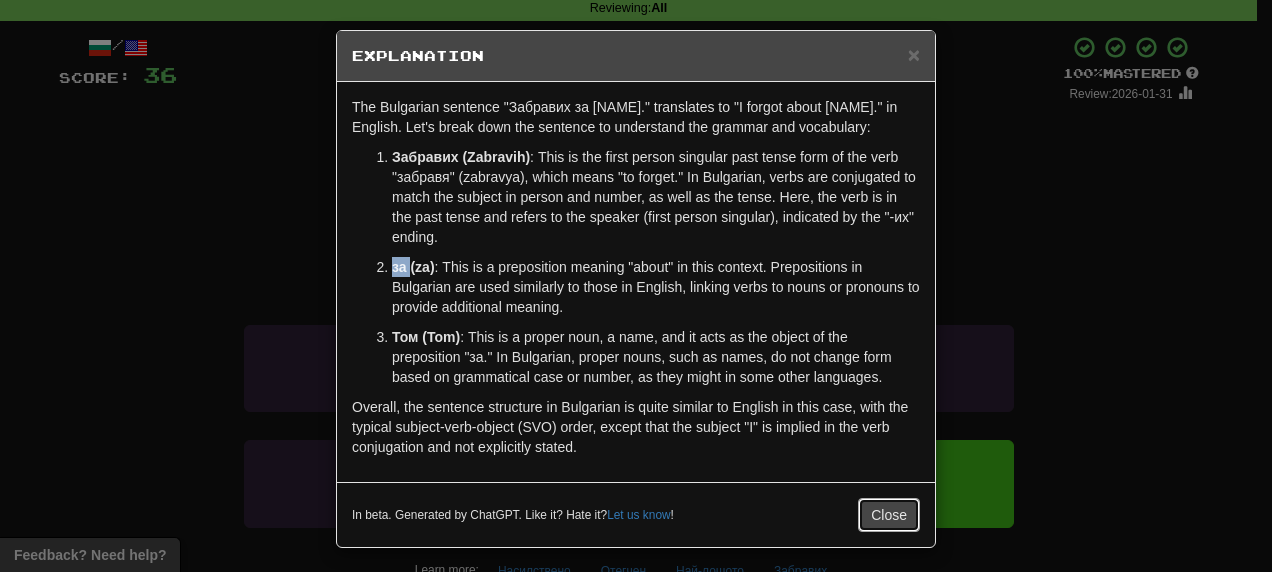 click on "Close" at bounding box center (889, 515) 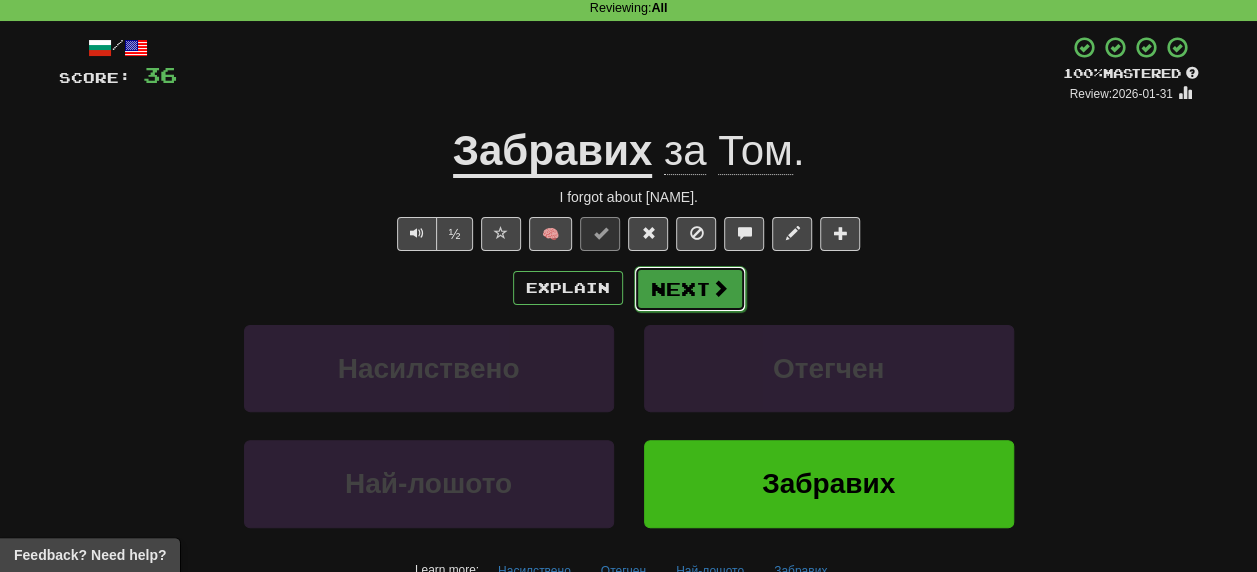 click on "Next" at bounding box center [690, 289] 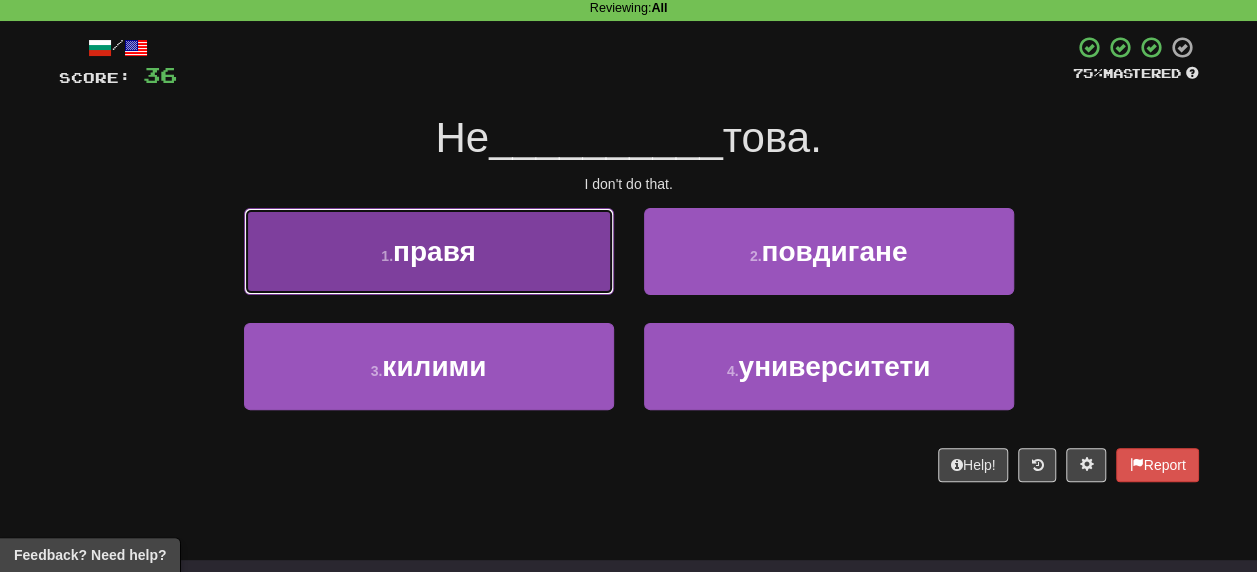 click on "правя" at bounding box center (434, 251) 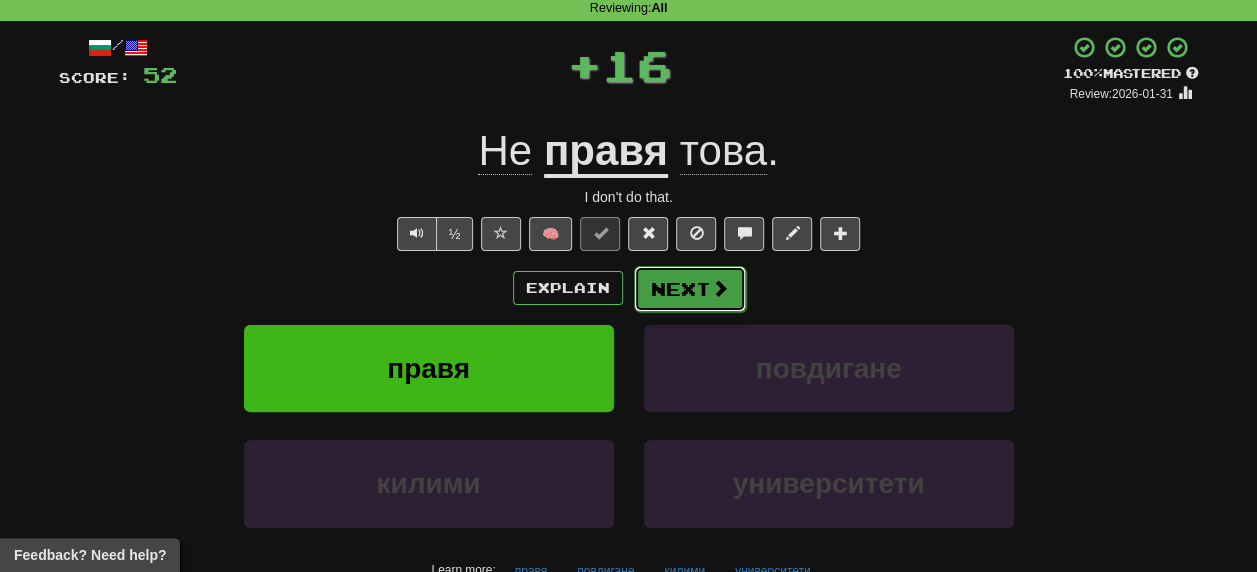 click on "Next" at bounding box center [690, 289] 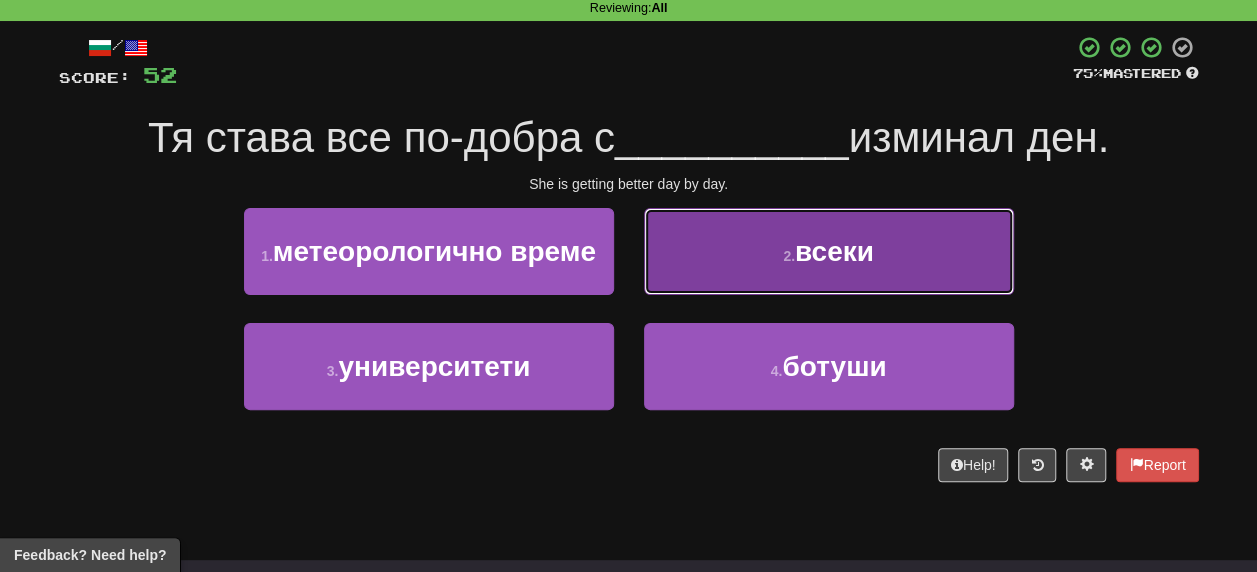 click on "всеки" at bounding box center (834, 251) 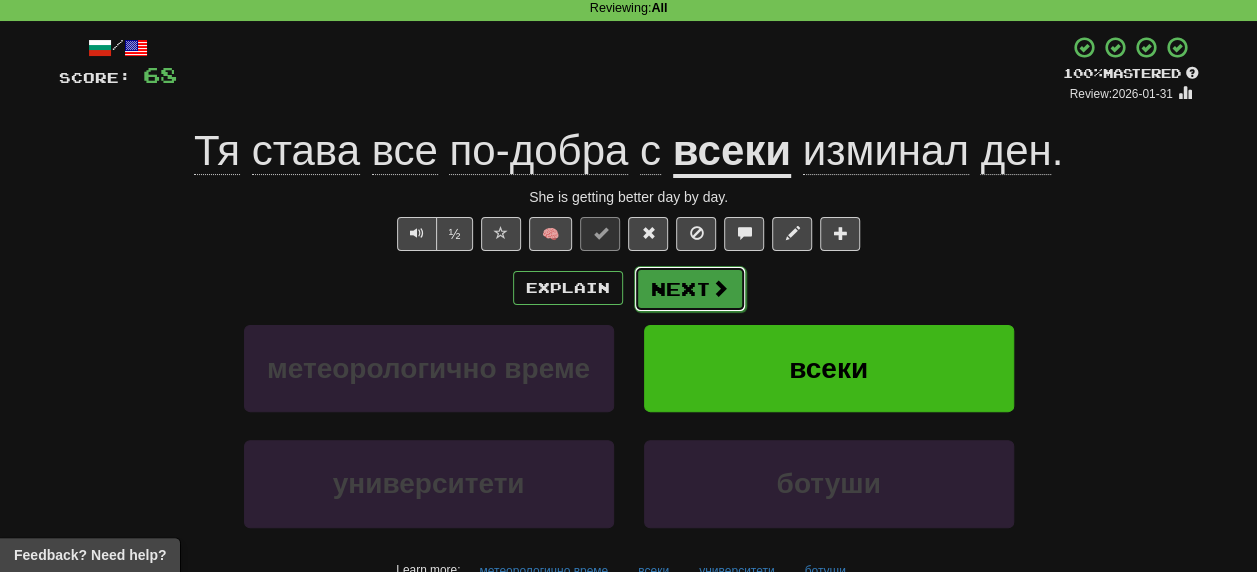 click on "Next" at bounding box center [690, 289] 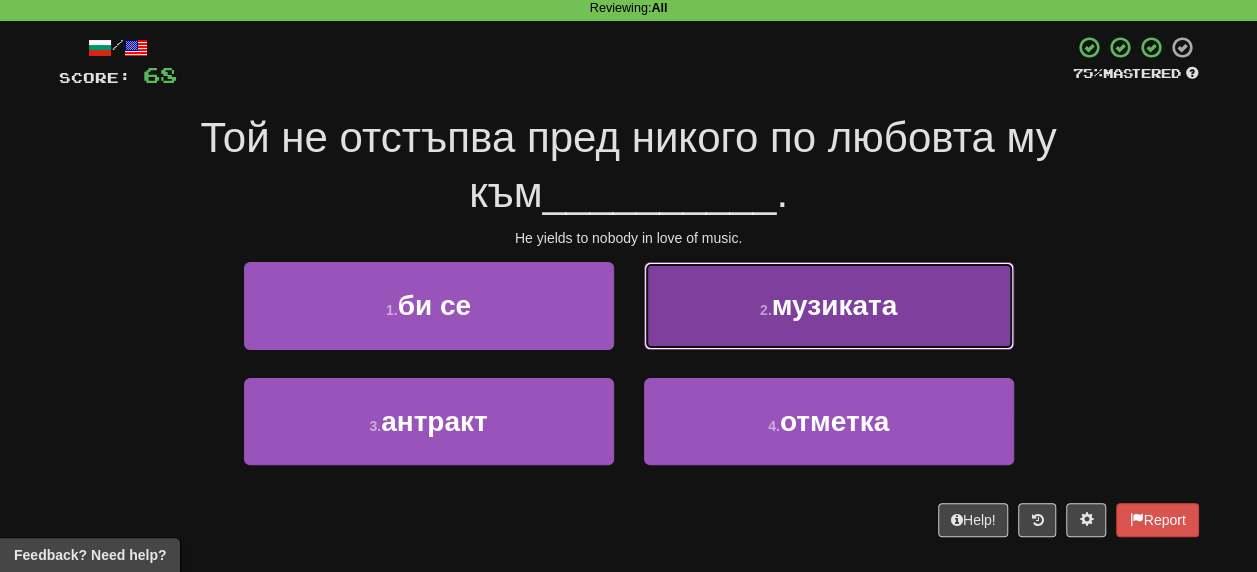 click on "2 .  музиката" at bounding box center (829, 305) 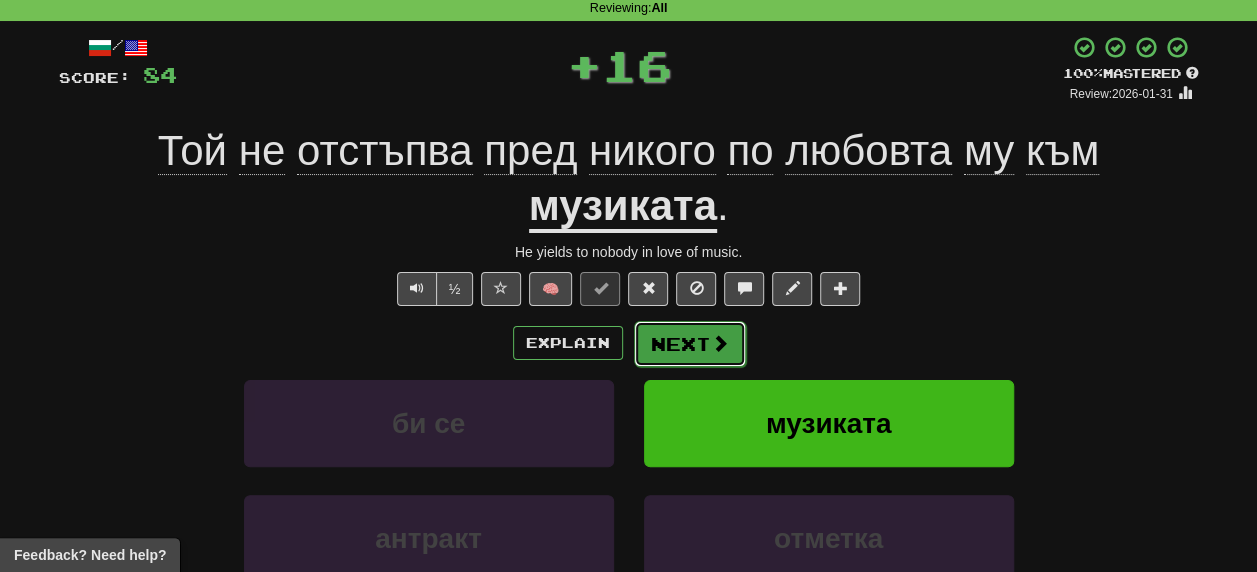 click on "Next" at bounding box center (690, 344) 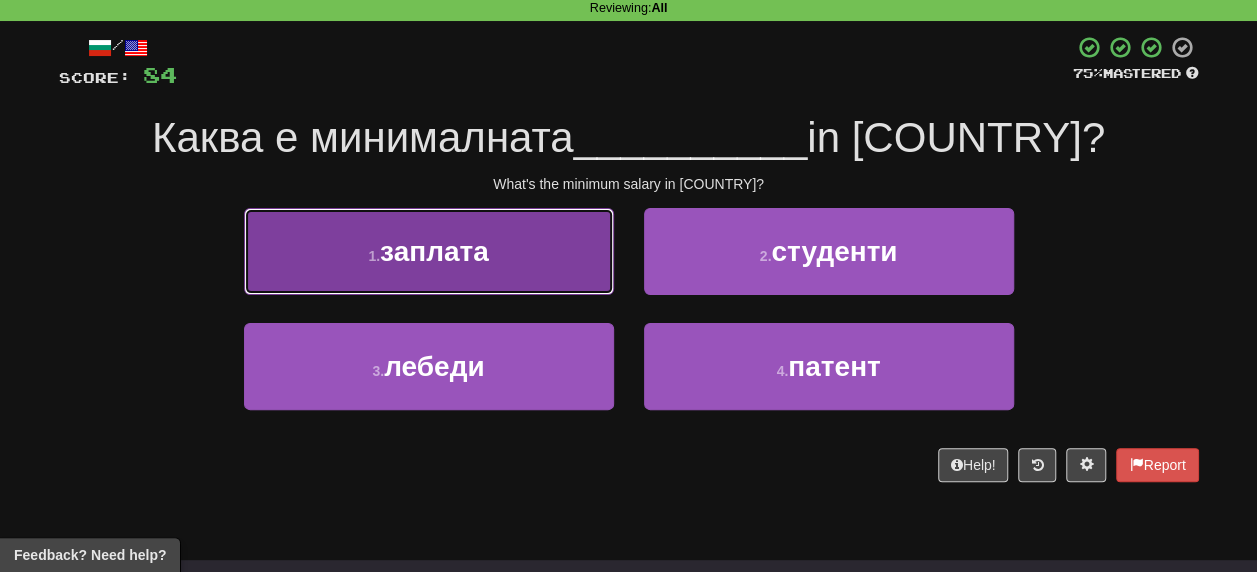 click on "заплата" at bounding box center [434, 251] 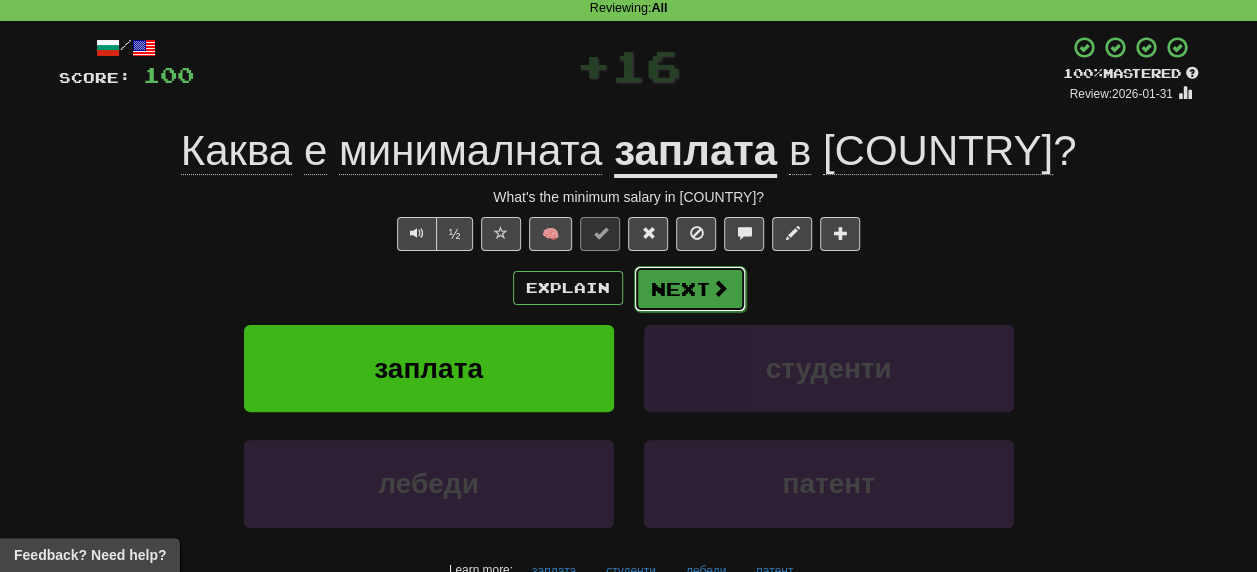 click on "Next" at bounding box center [690, 289] 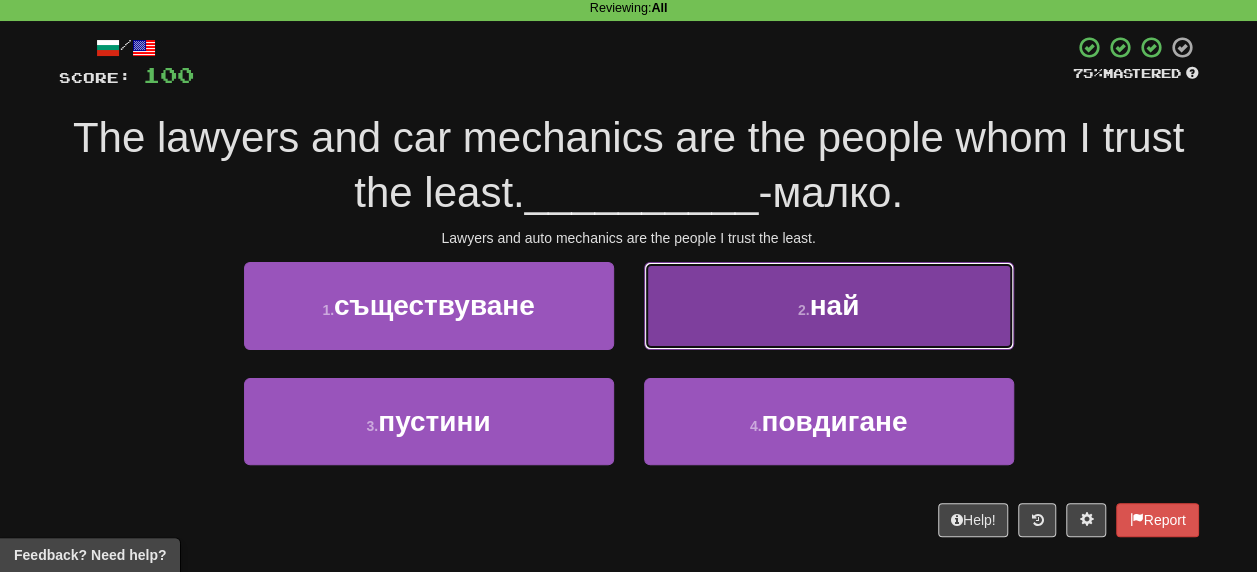 click on "2 ." at bounding box center [804, 310] 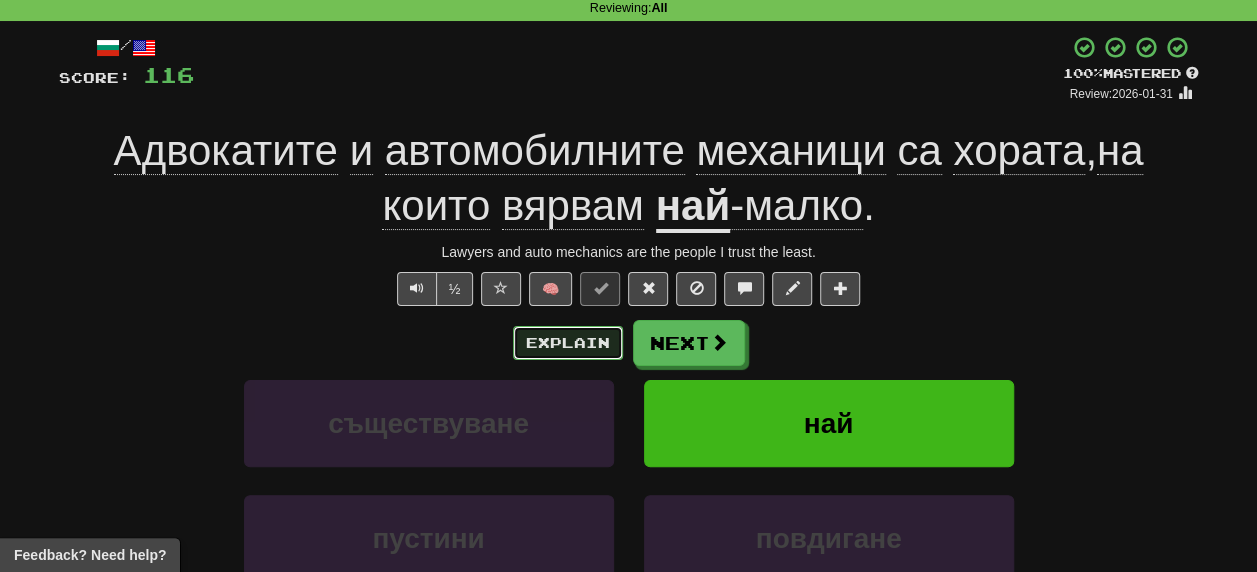 click on "Explain" at bounding box center (568, 343) 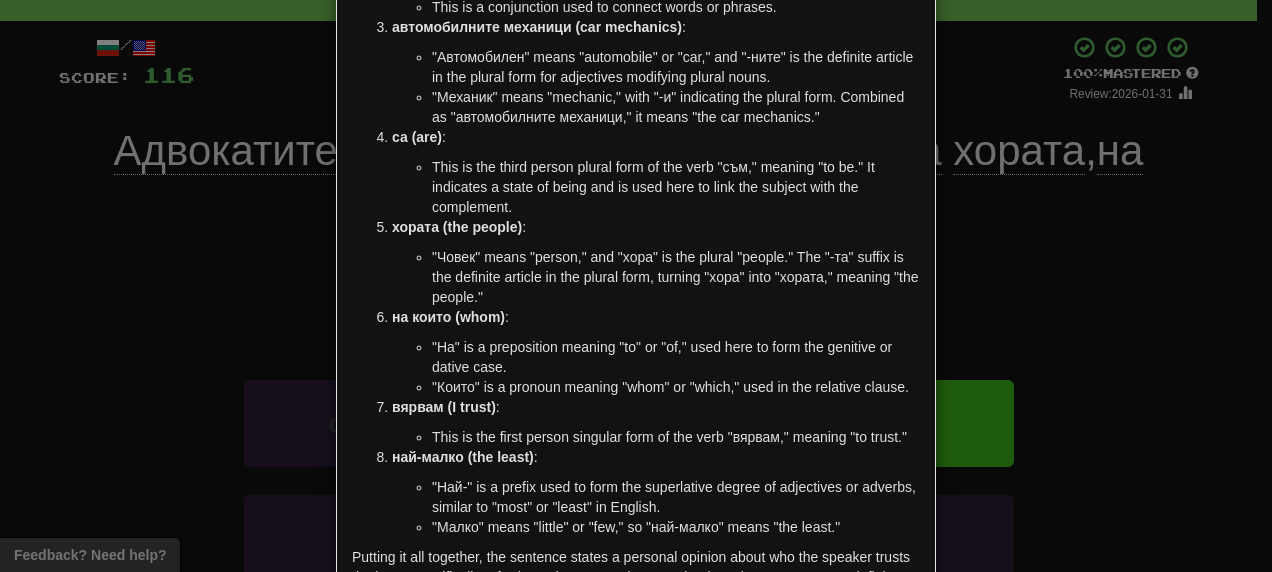 scroll, scrollTop: 400, scrollLeft: 0, axis: vertical 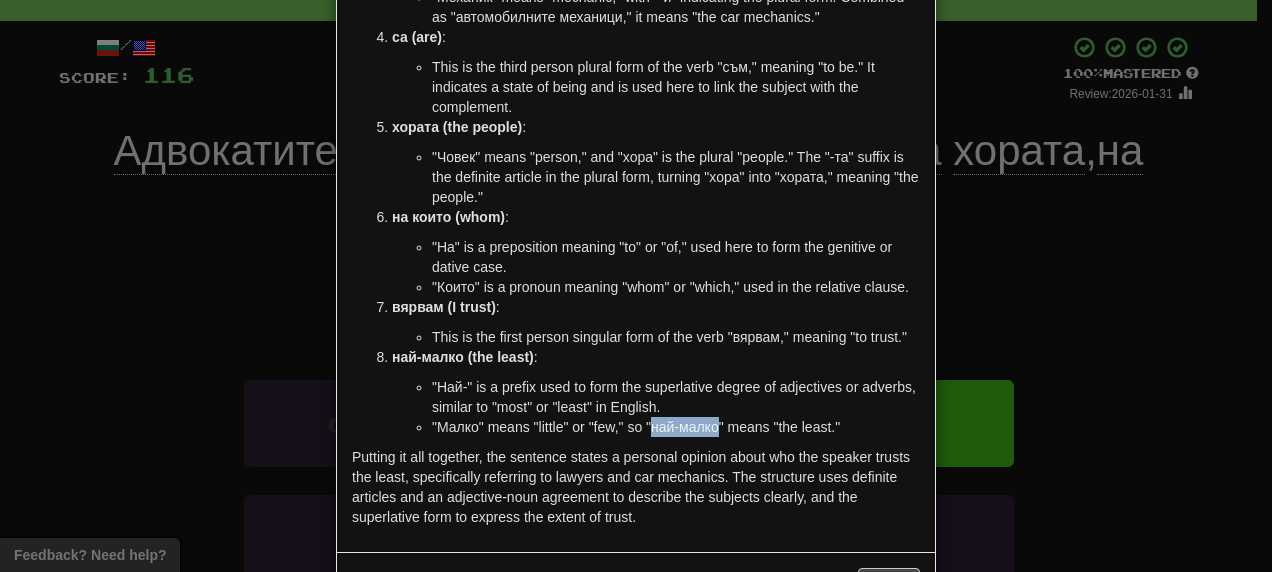 drag, startPoint x: 643, startPoint y: 424, endPoint x: 707, endPoint y: 430, distance: 64.28063 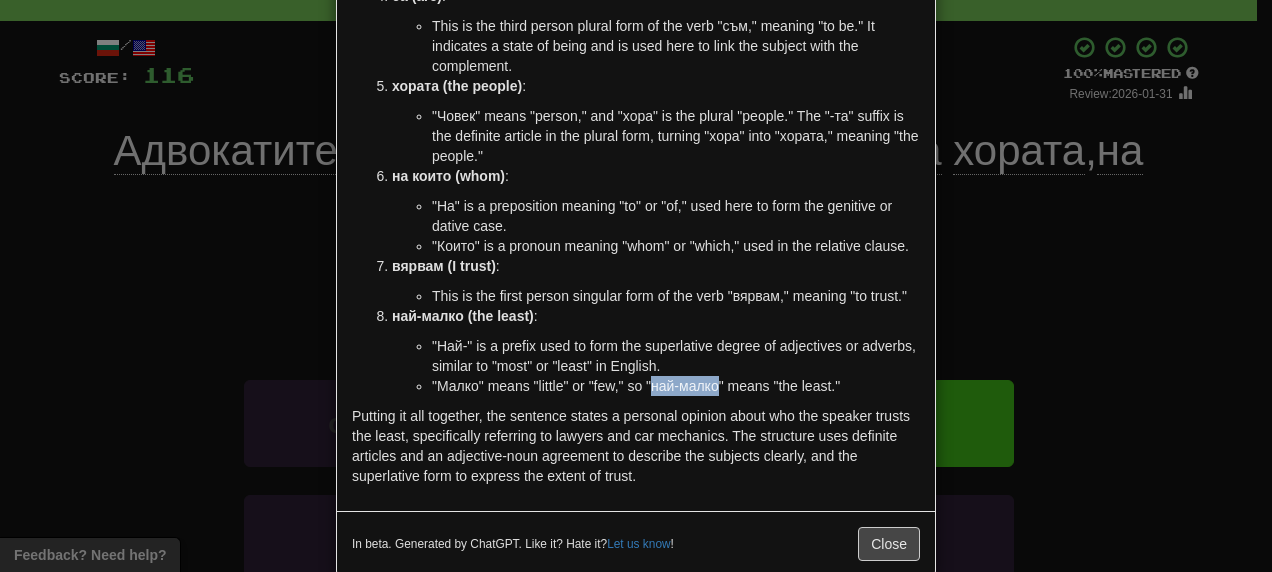 scroll, scrollTop: 474, scrollLeft: 0, axis: vertical 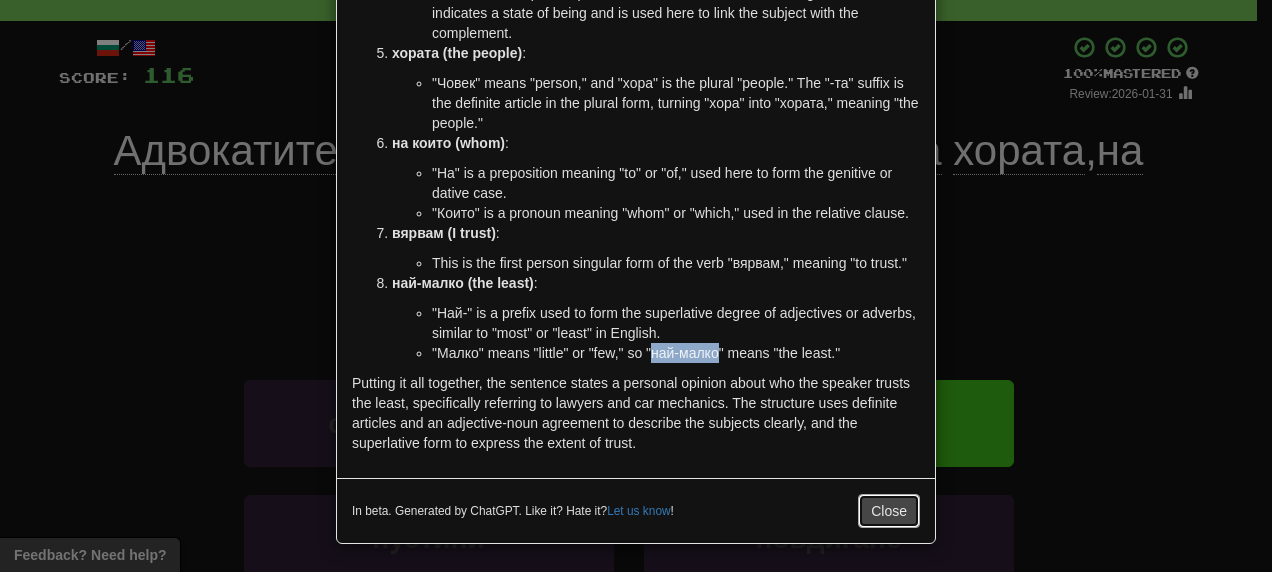 click on "Close" at bounding box center [889, 511] 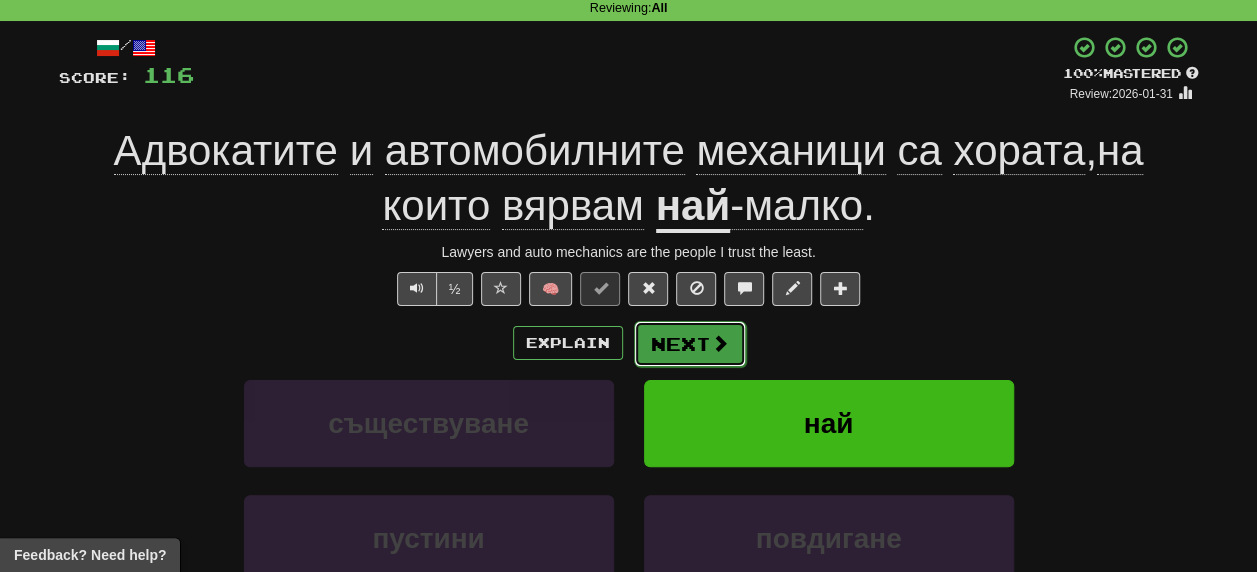 click on "Next" at bounding box center [690, 344] 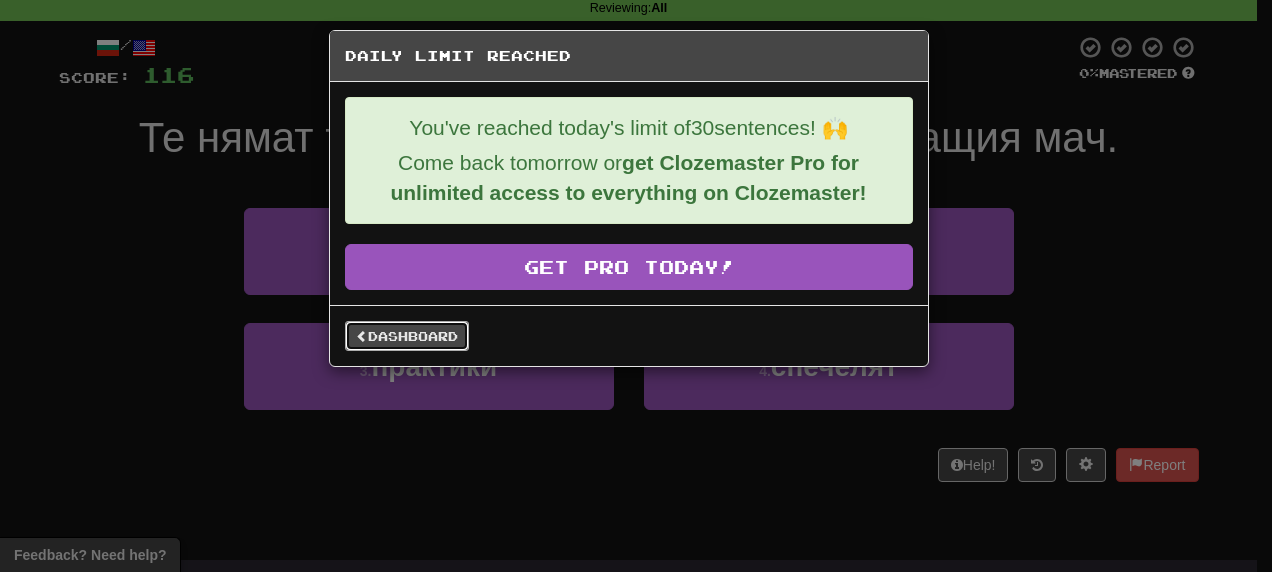 click on "Dashboard" at bounding box center [407, 336] 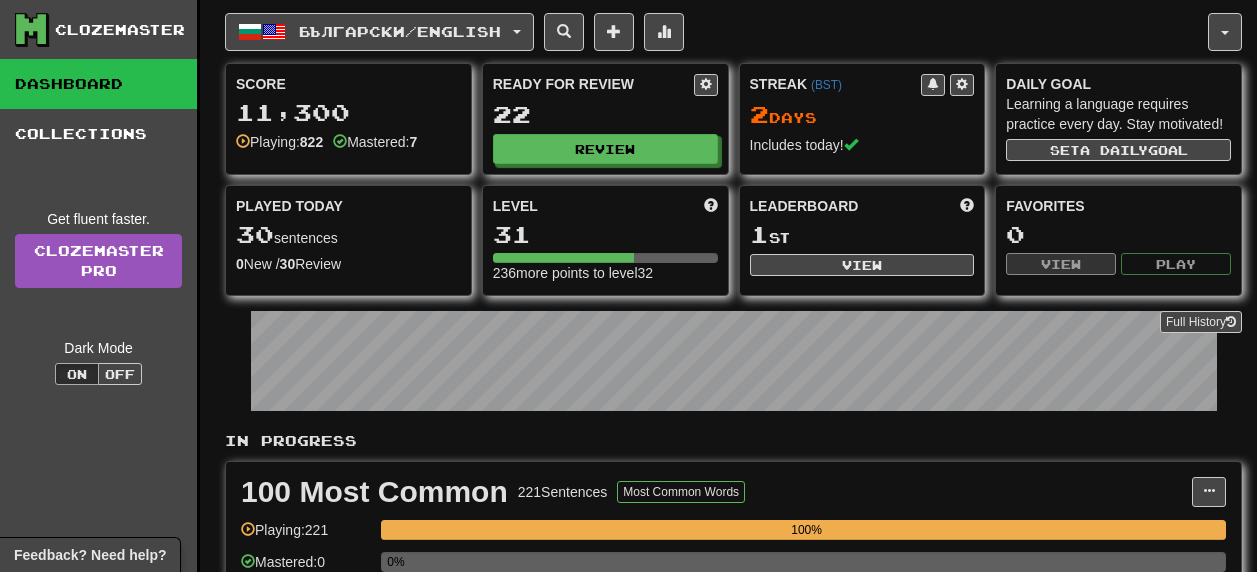 scroll, scrollTop: 0, scrollLeft: 0, axis: both 